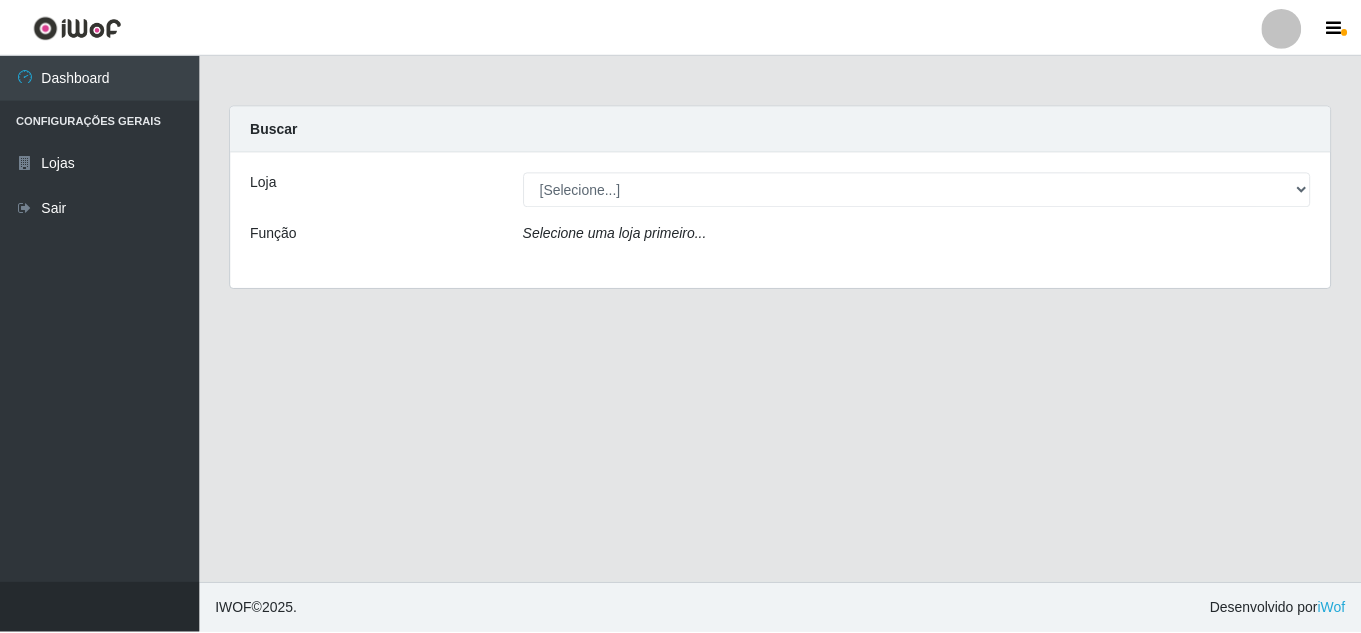 scroll, scrollTop: 0, scrollLeft: 0, axis: both 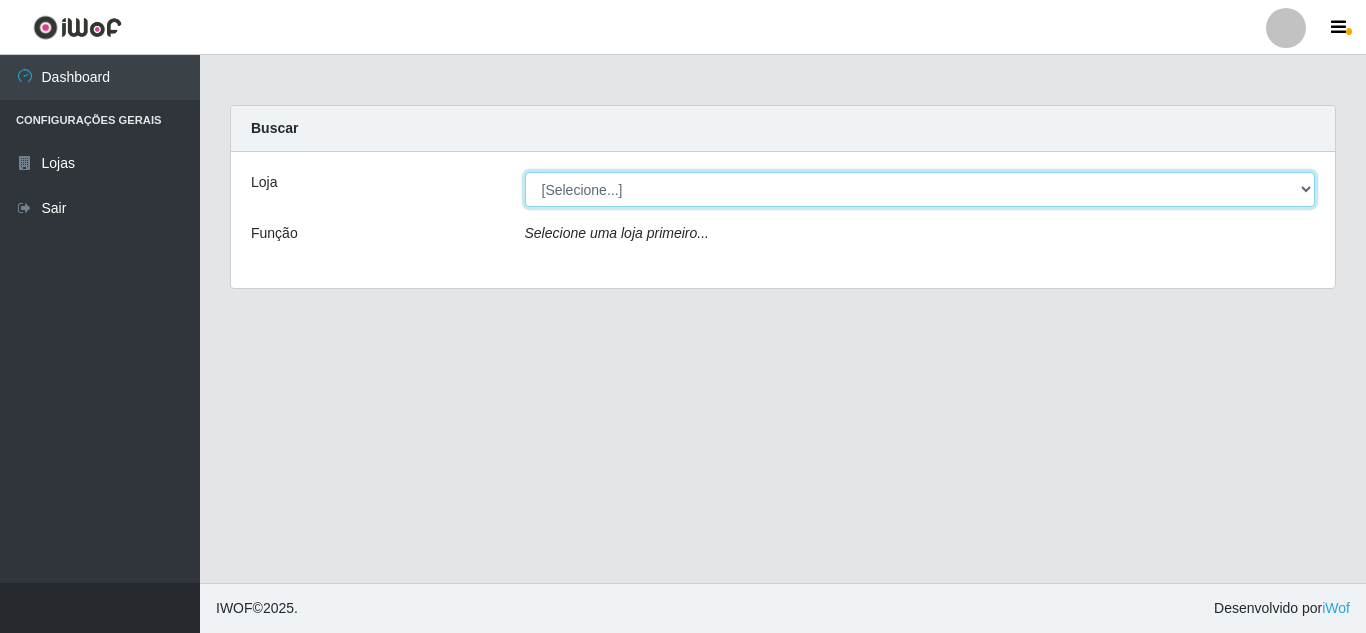 click on "[FIRST] Queiroz Atacadão - [CITY]" at bounding box center [920, 189] 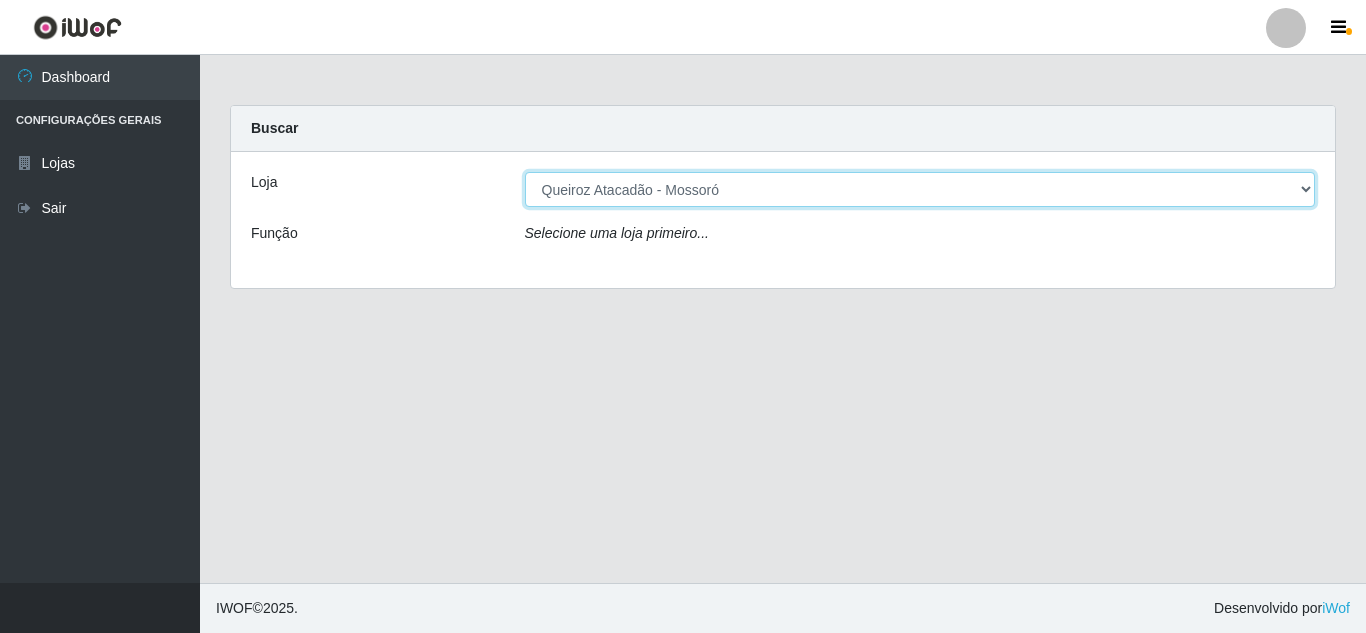 click on "[FIRST] Queiroz Atacadão - [CITY]" at bounding box center [920, 189] 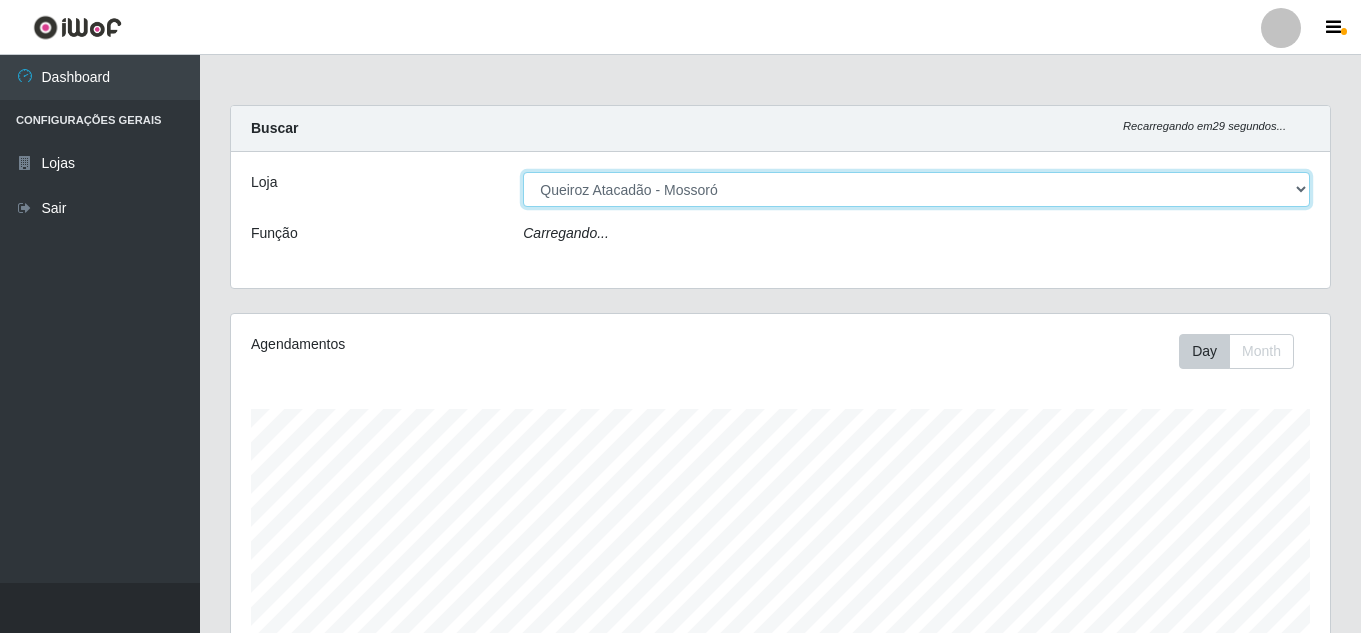 scroll, scrollTop: 999585, scrollLeft: 998901, axis: both 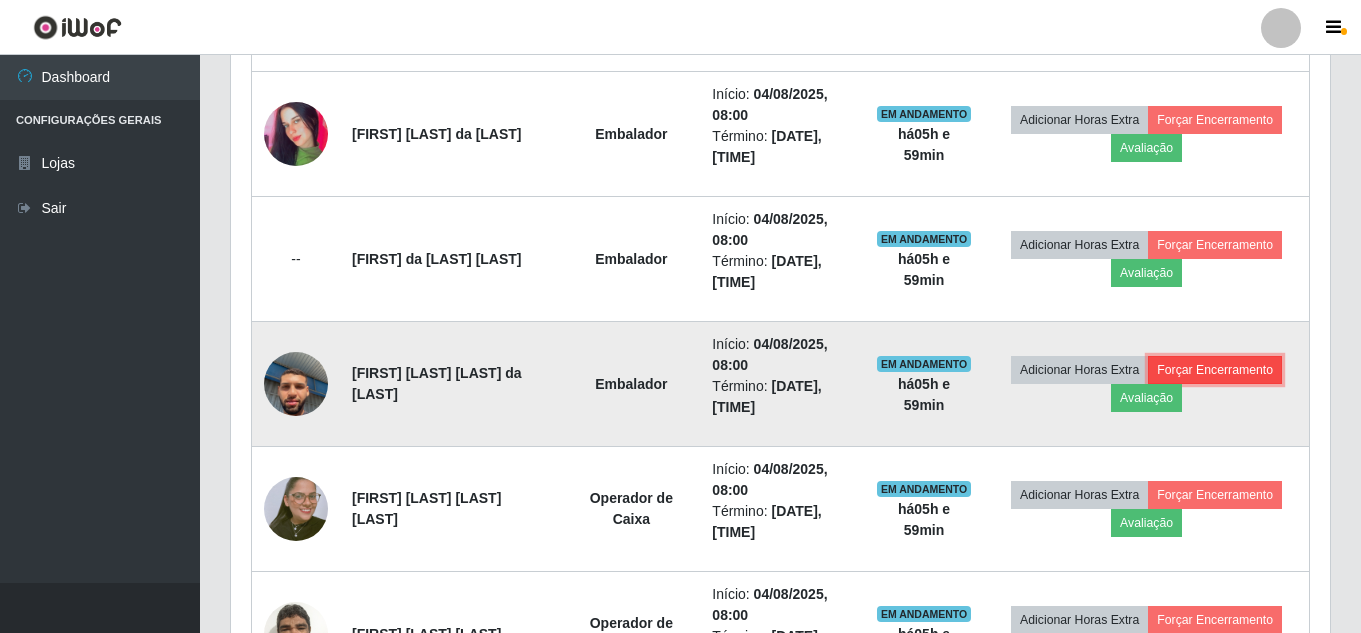 click on "Forçar Encerramento" at bounding box center (1215, 370) 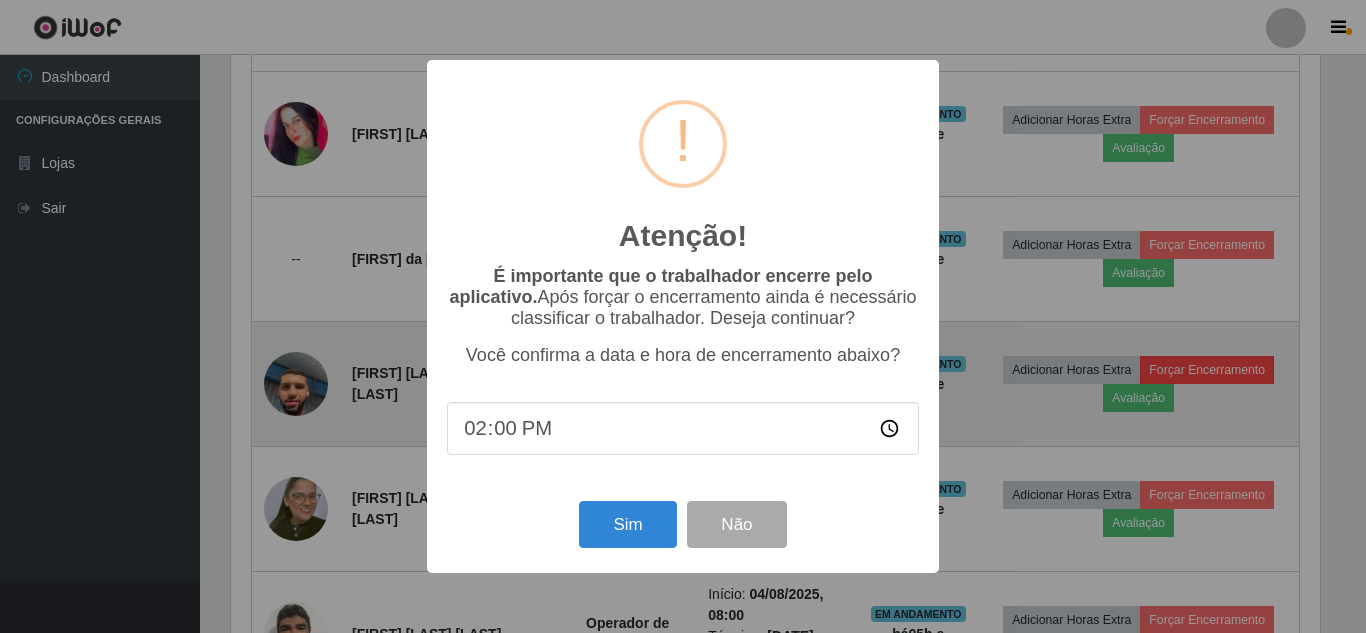 scroll, scrollTop: 999585, scrollLeft: 998911, axis: both 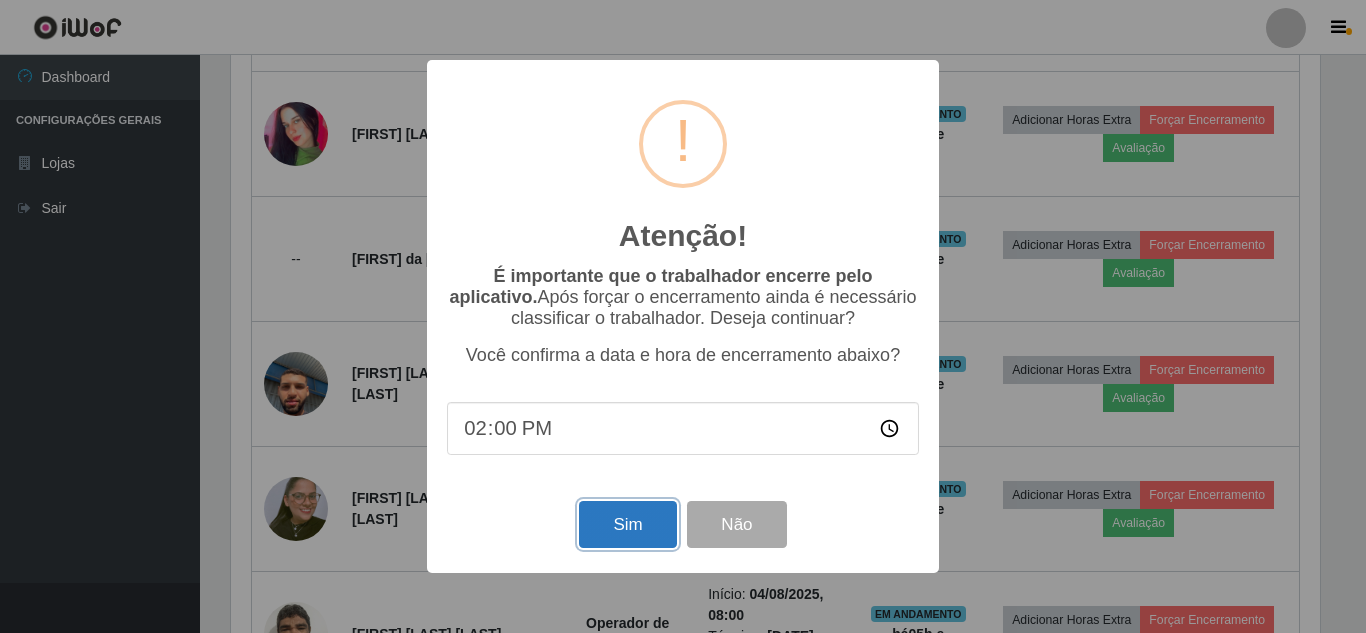 click on "Sim" at bounding box center [627, 524] 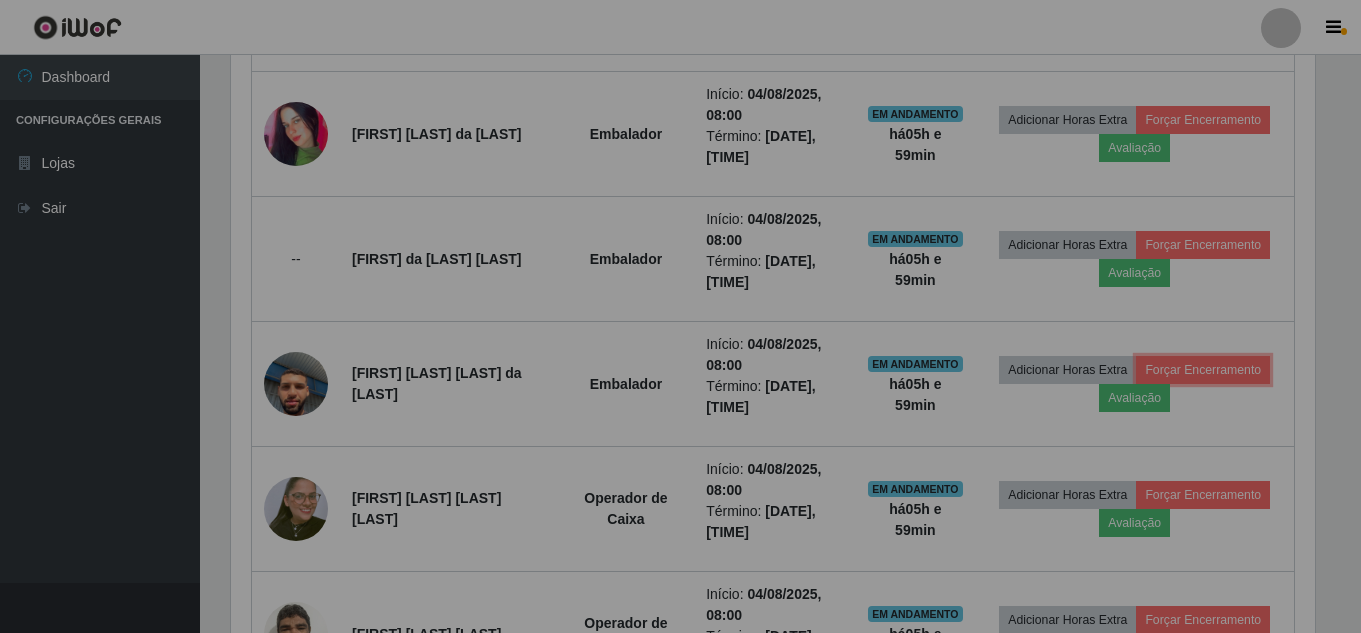 scroll, scrollTop: 999585, scrollLeft: 998901, axis: both 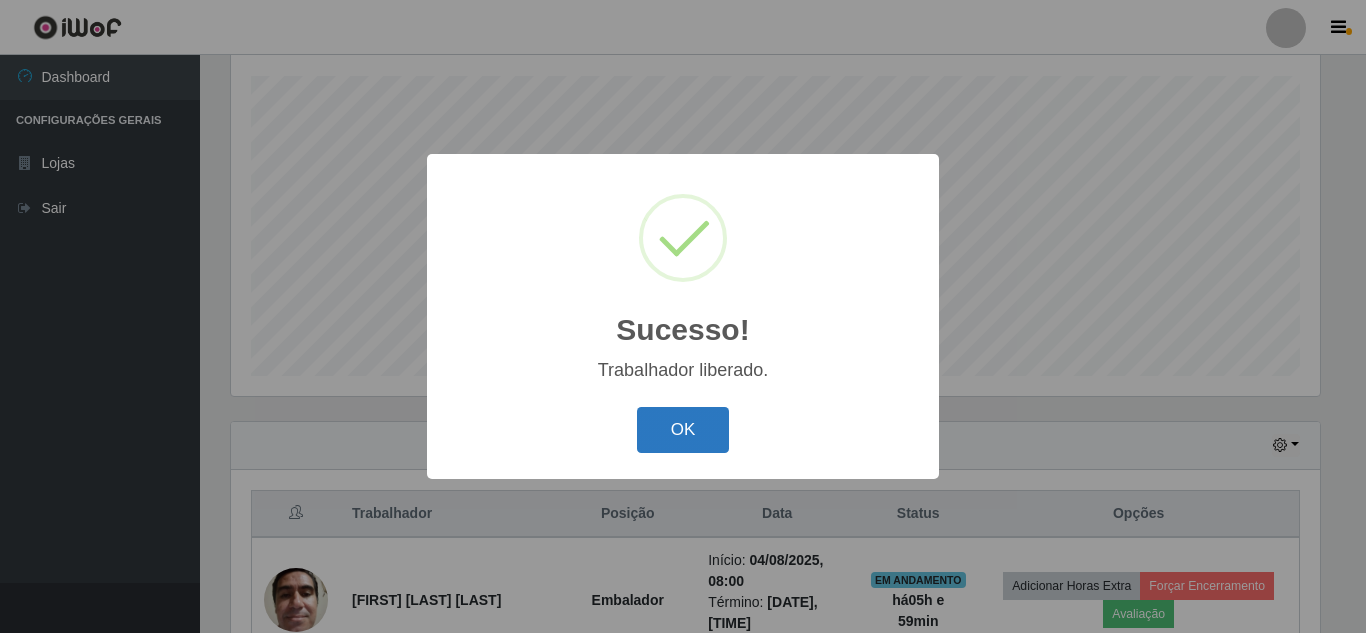 click on "OK" at bounding box center (683, 430) 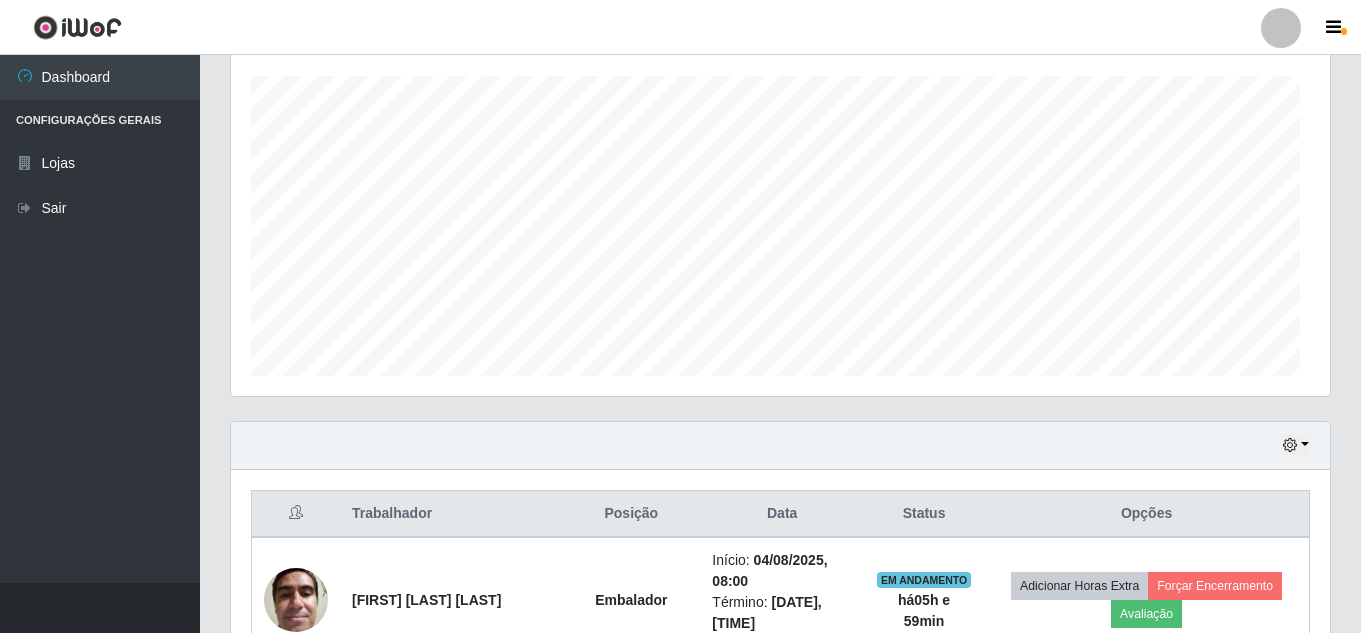 scroll, scrollTop: 999585, scrollLeft: 998901, axis: both 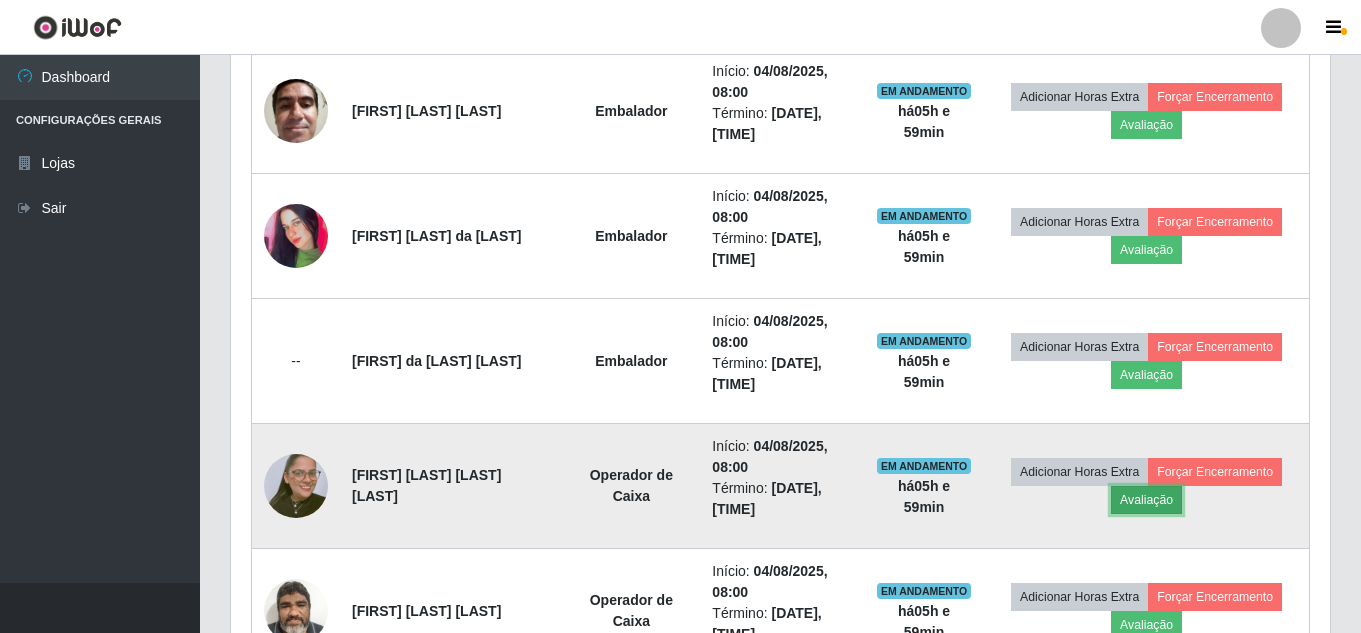 click on "Avaliação" at bounding box center (1146, 500) 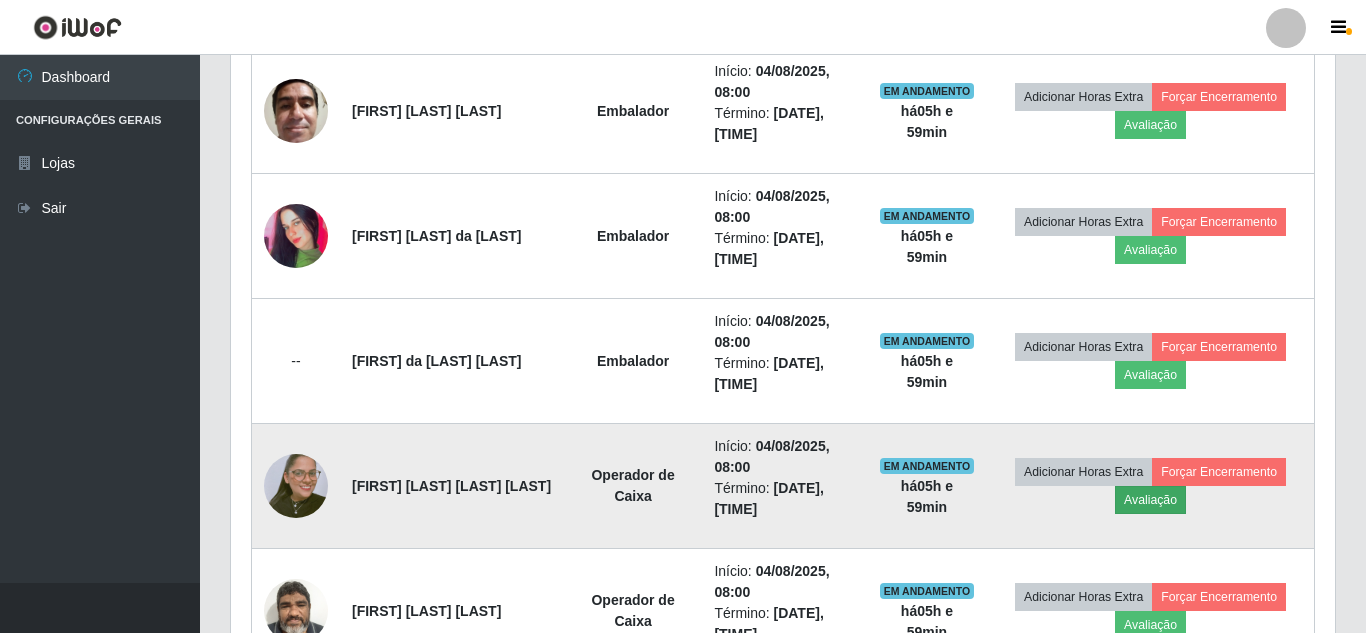scroll, scrollTop: 999585, scrollLeft: 998911, axis: both 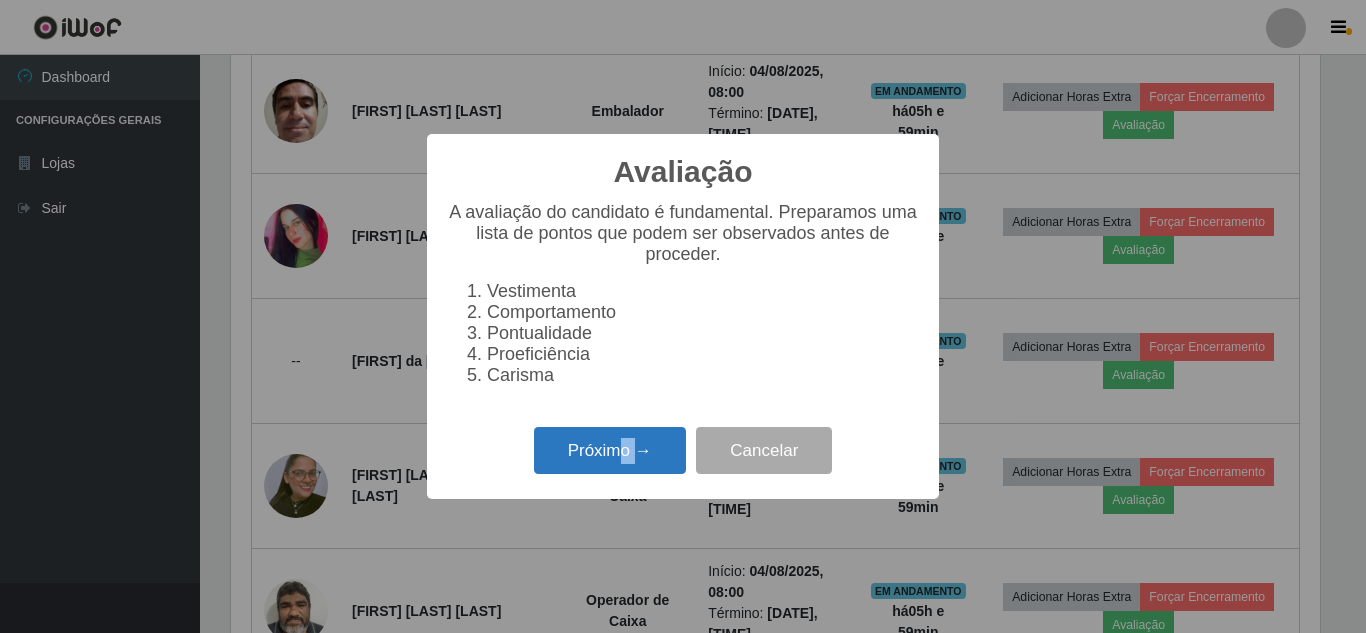 drag, startPoint x: 627, startPoint y: 433, endPoint x: 639, endPoint y: 439, distance: 13.416408 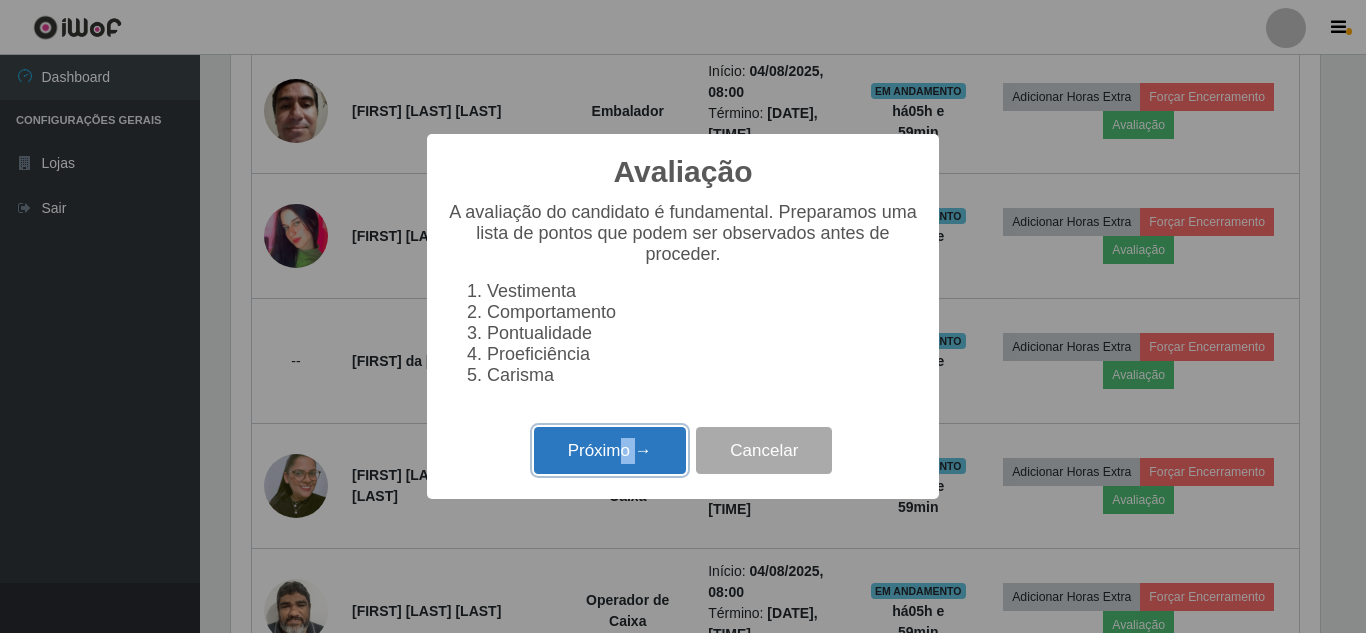 click on "Próximo →" at bounding box center [610, 450] 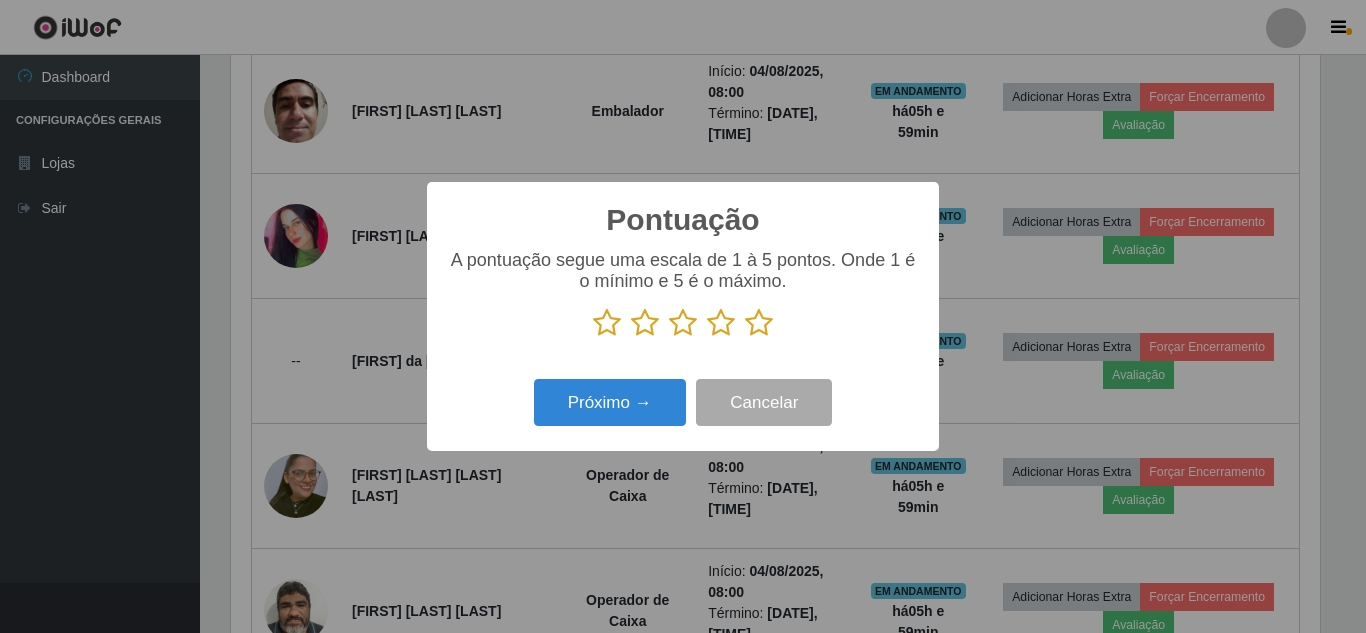 scroll, scrollTop: 999585, scrollLeft: 998911, axis: both 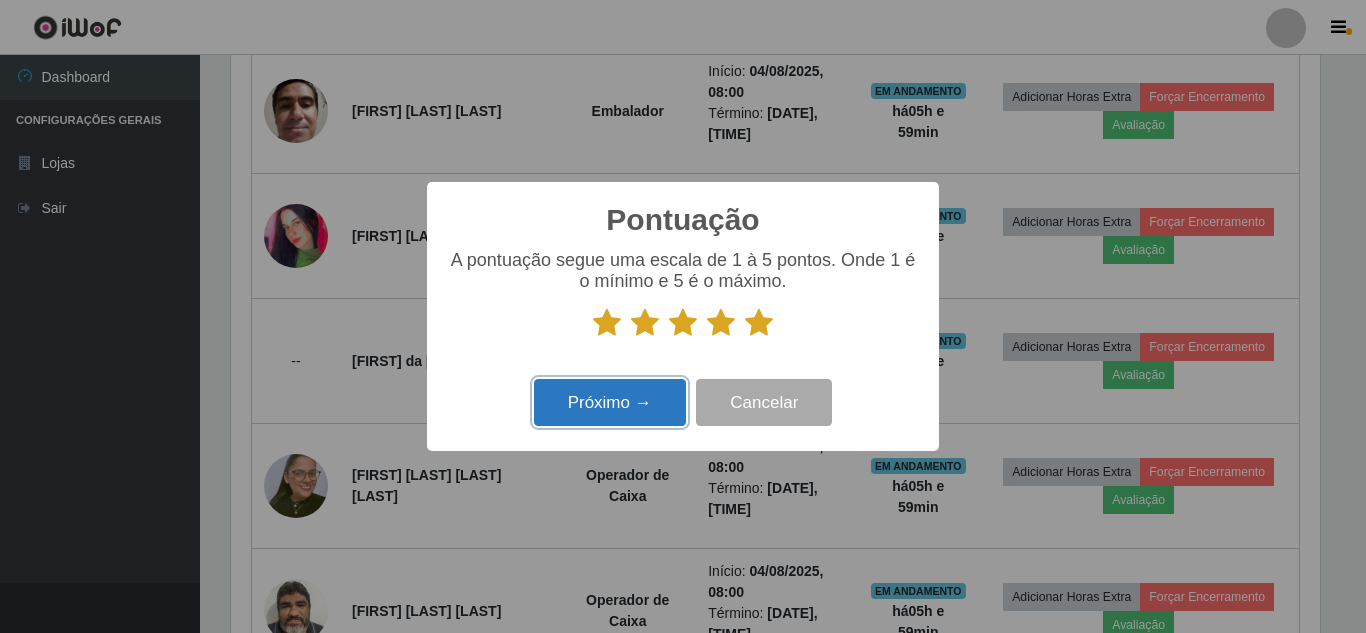 click on "Próximo →" at bounding box center [610, 402] 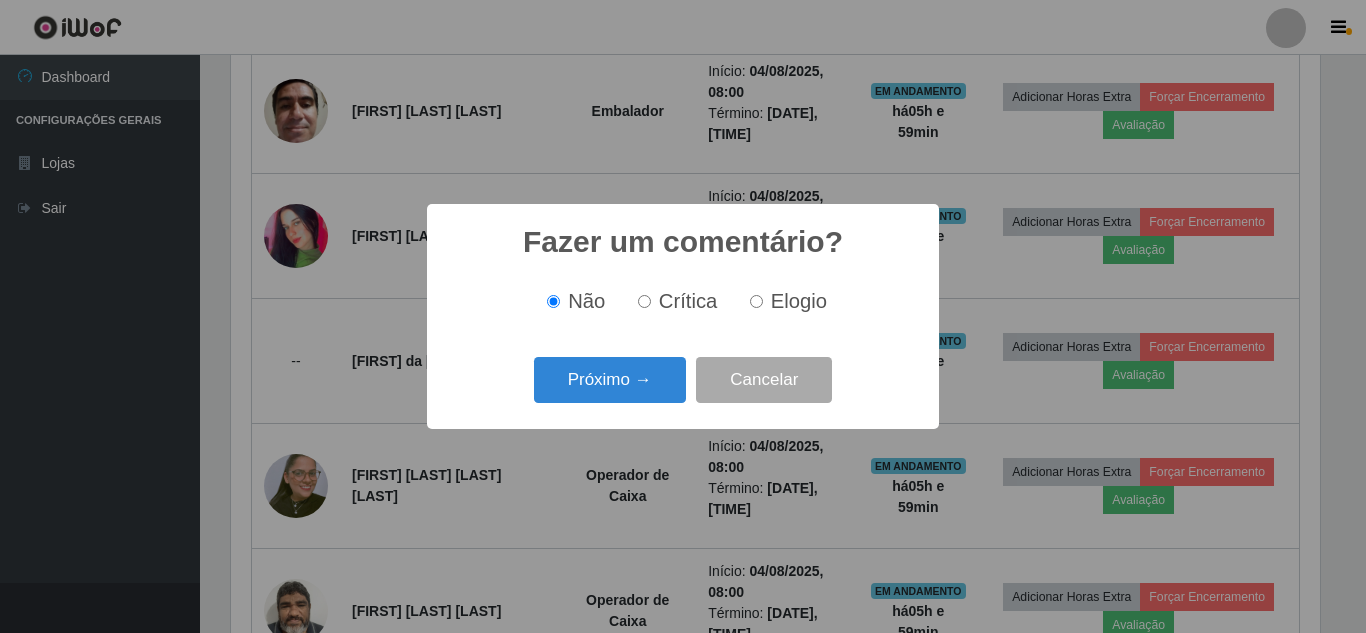scroll, scrollTop: 999585, scrollLeft: 998911, axis: both 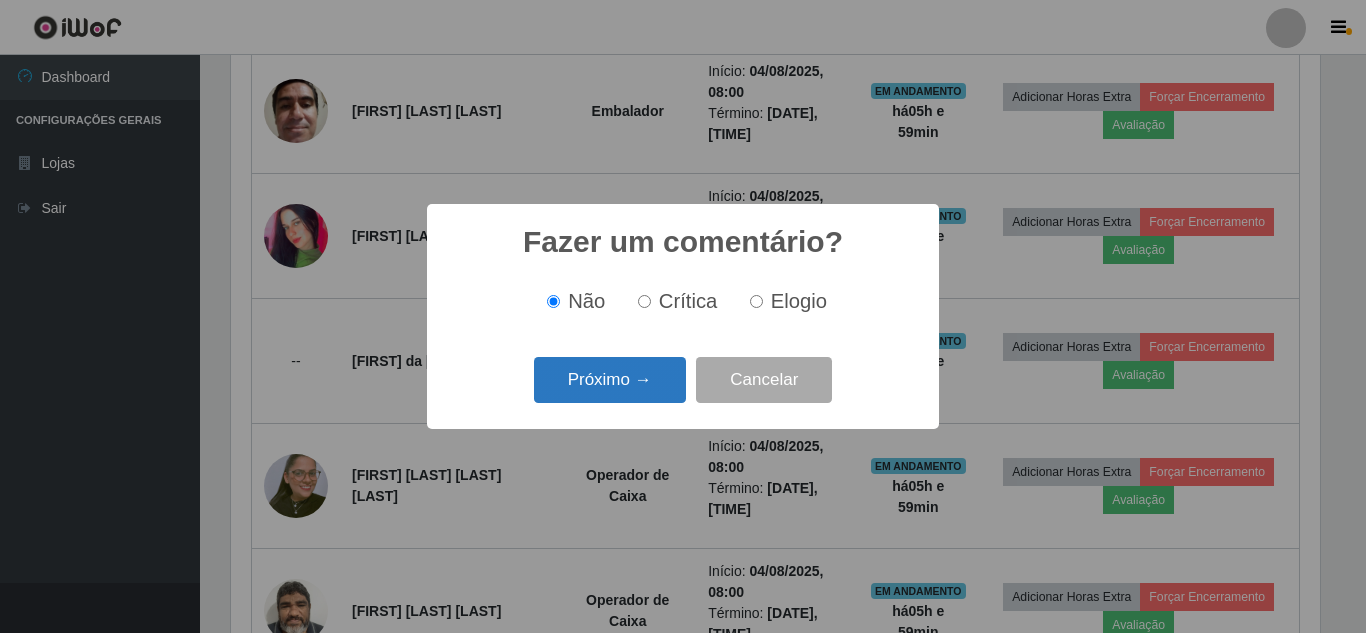 click on "Próximo →" at bounding box center [610, 380] 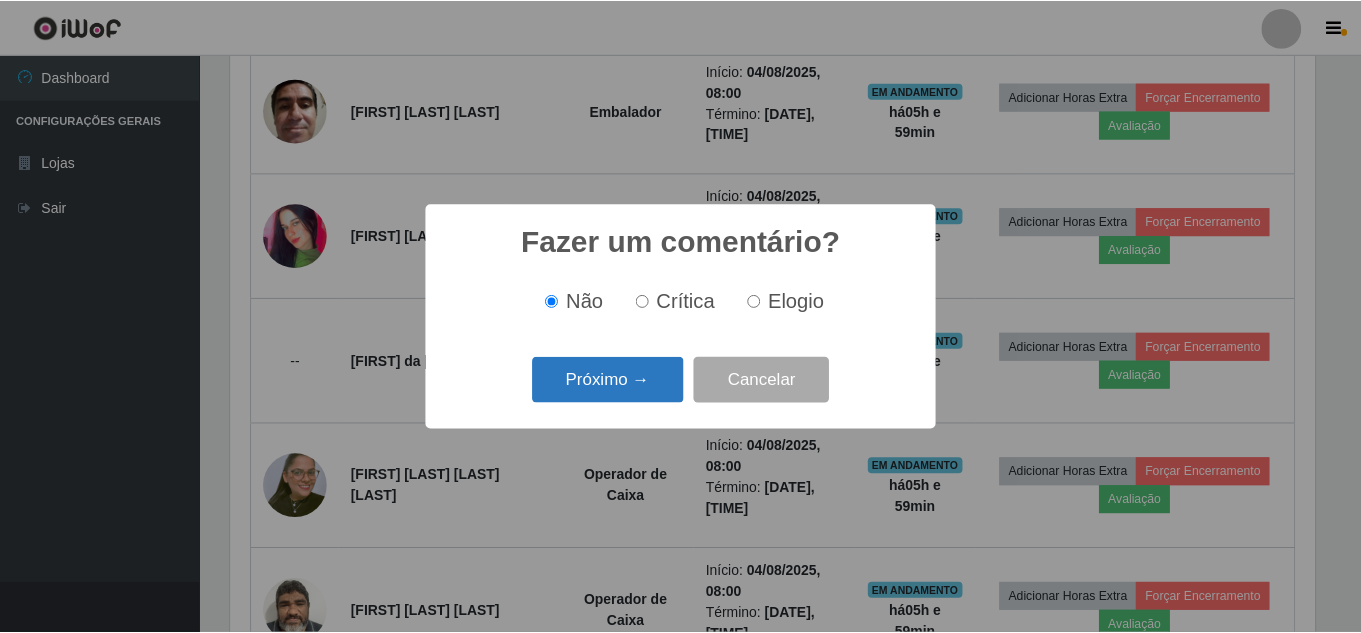 scroll, scrollTop: 999585, scrollLeft: 998911, axis: both 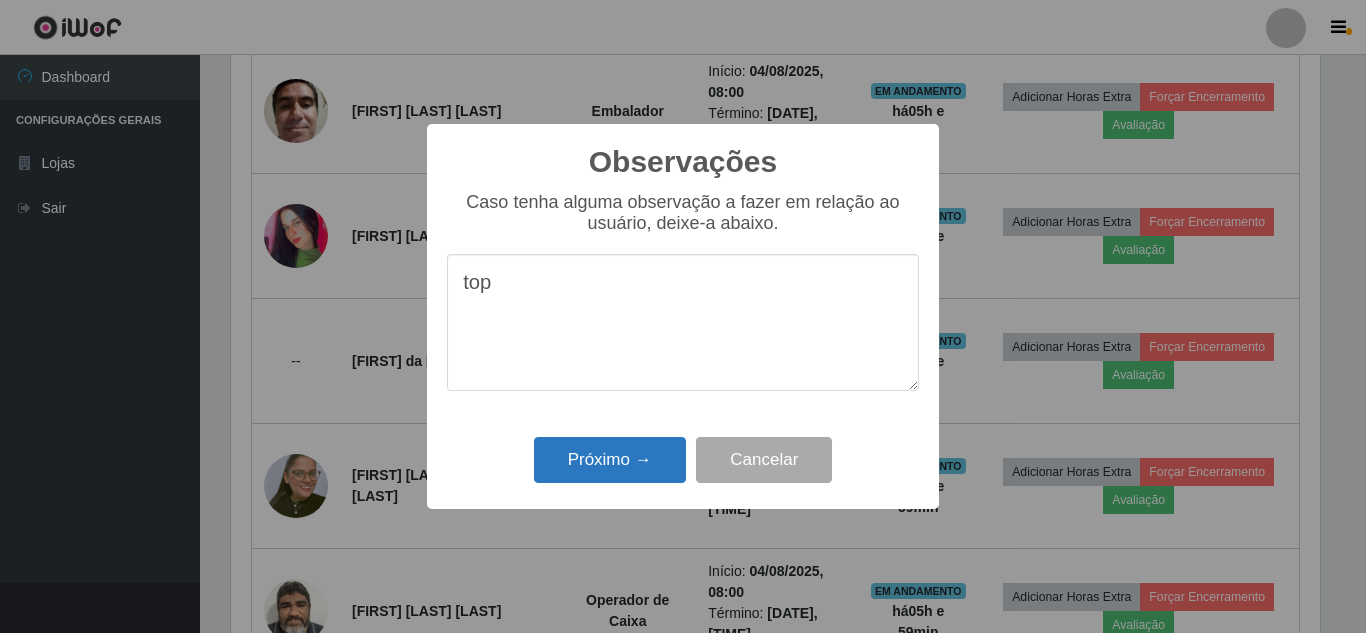 type on "top" 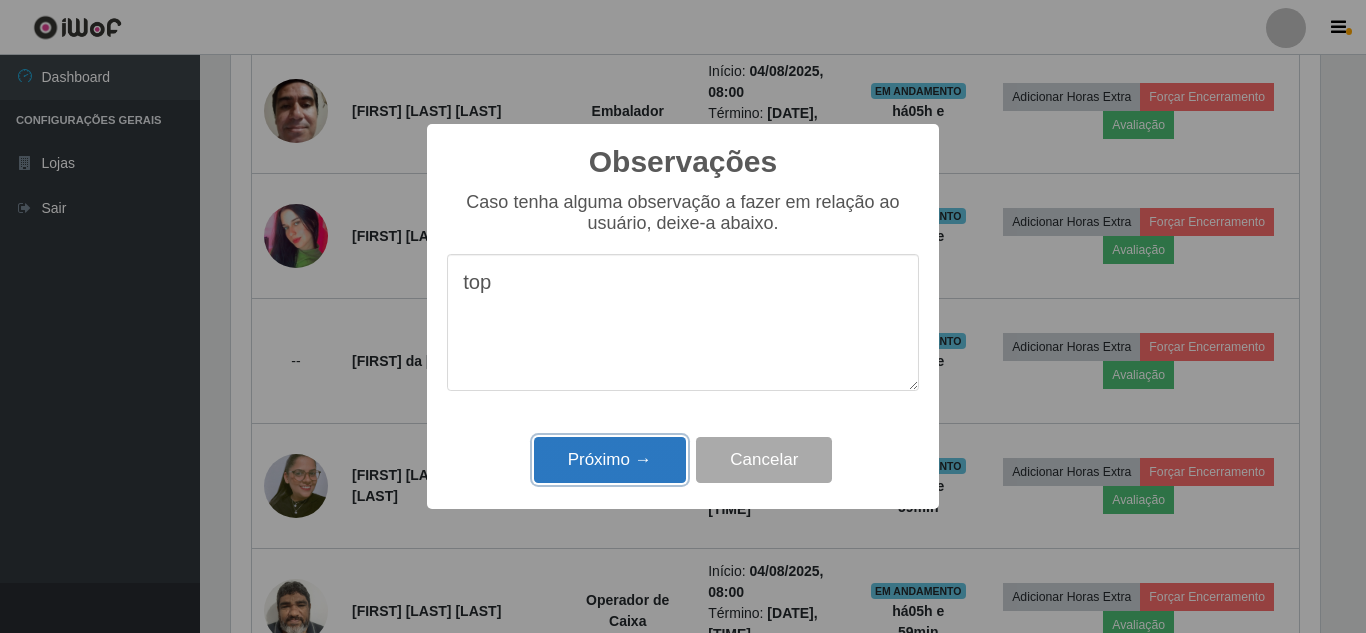 click on "Próximo →" at bounding box center [610, 460] 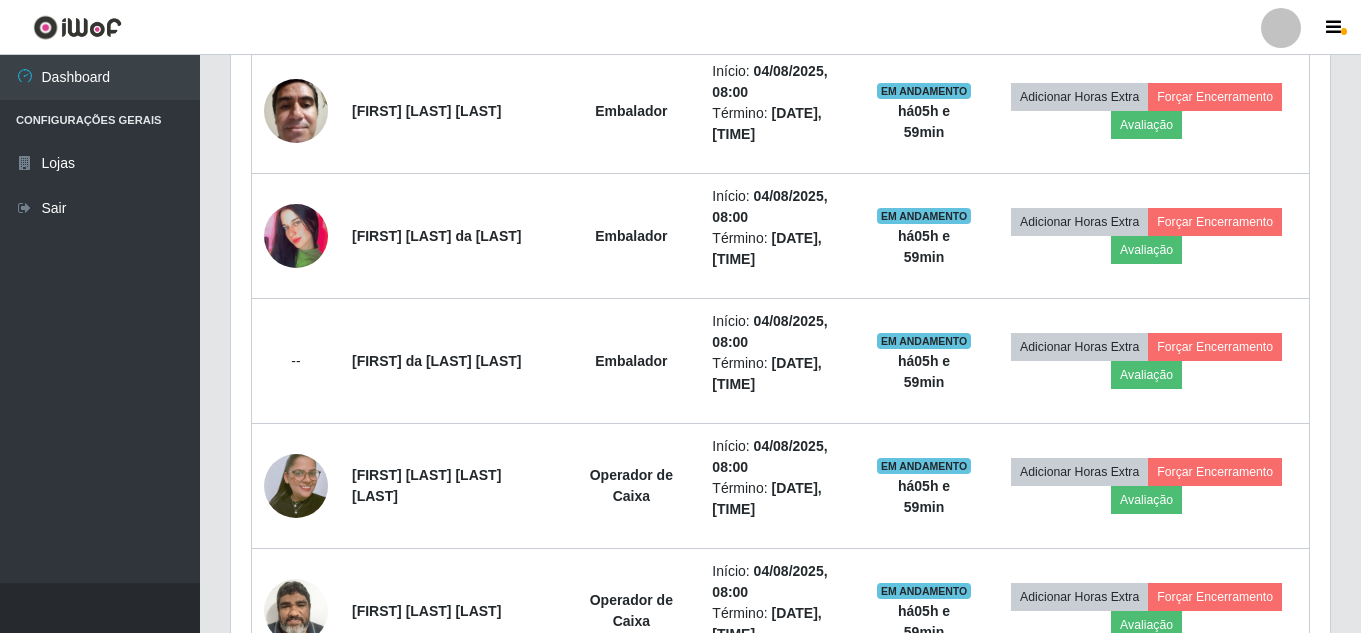 scroll, scrollTop: 999585, scrollLeft: 998901, axis: both 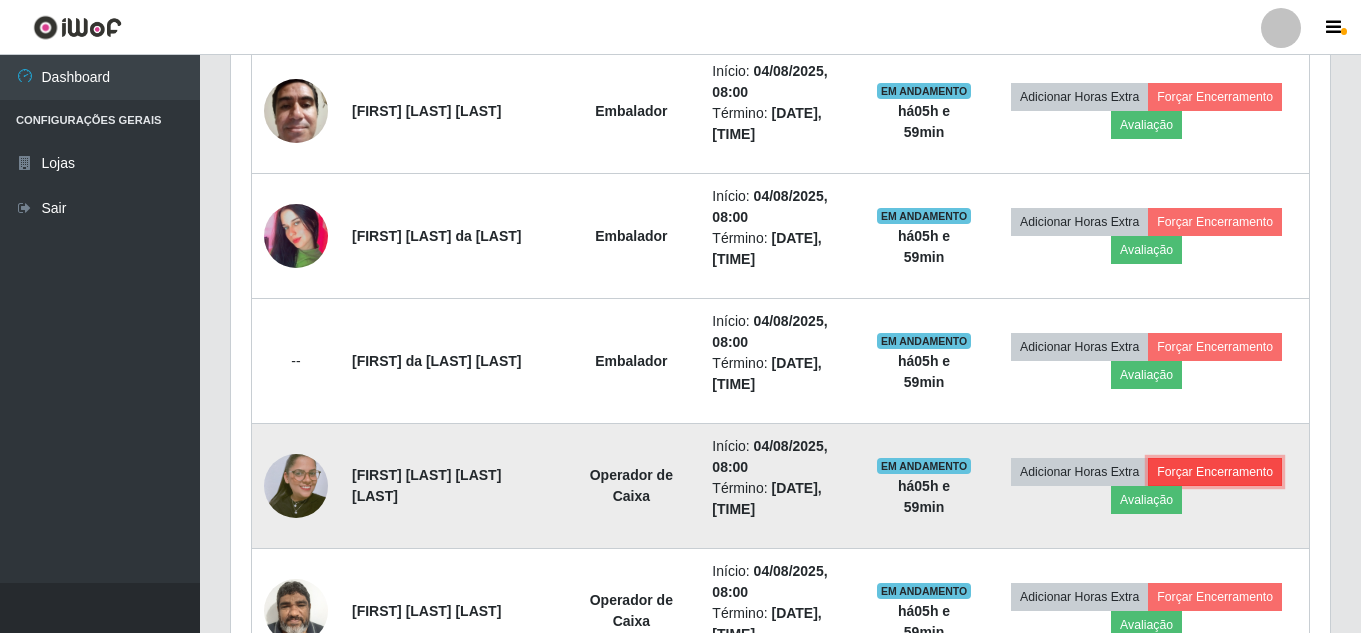 click on "Forçar Encerramento" at bounding box center (1215, 472) 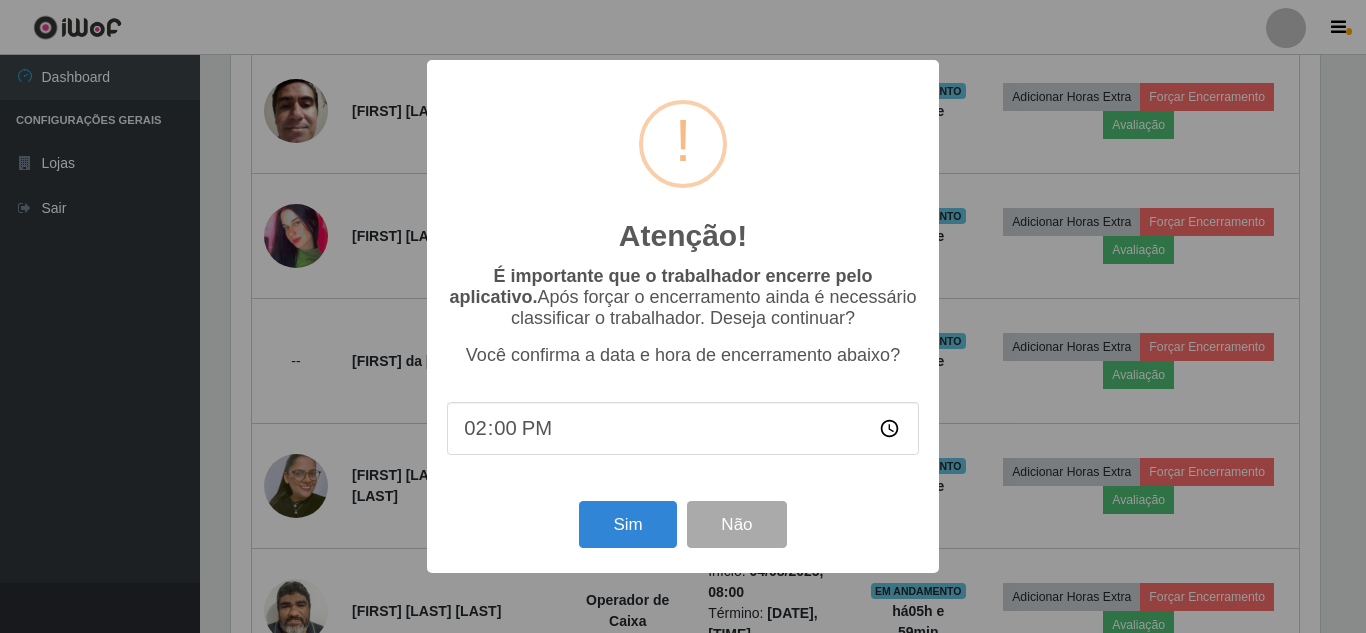 scroll, scrollTop: 999585, scrollLeft: 998911, axis: both 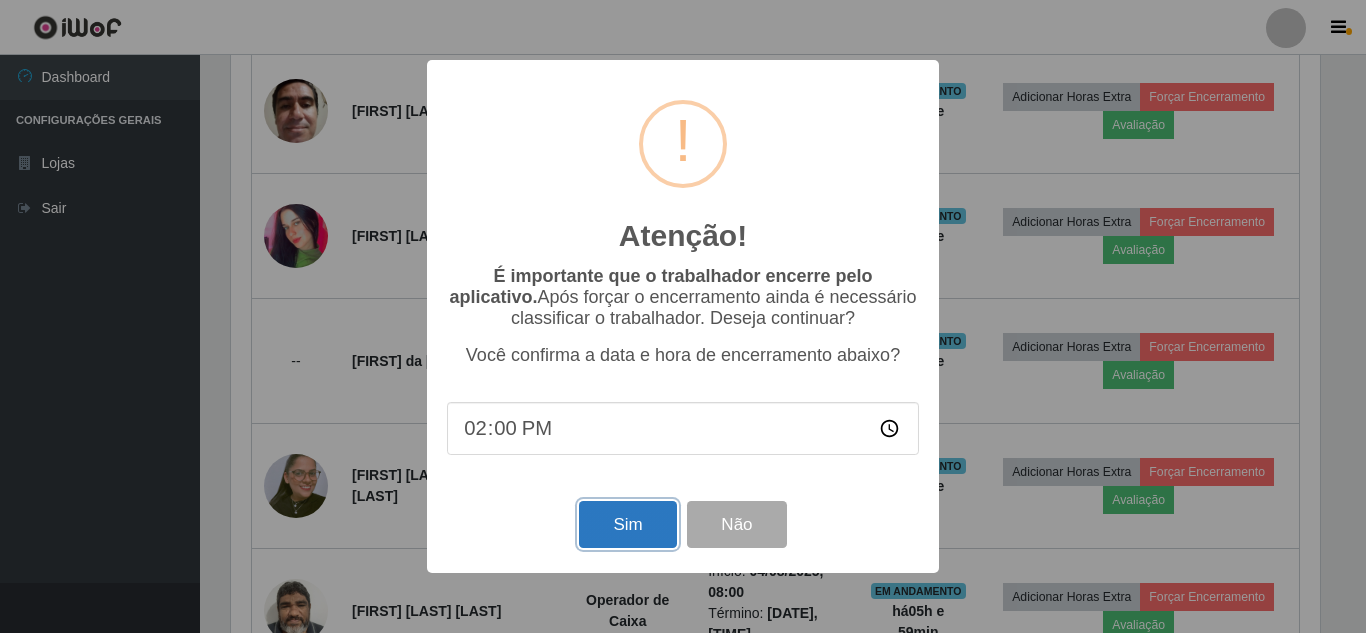 click on "Sim" at bounding box center (627, 524) 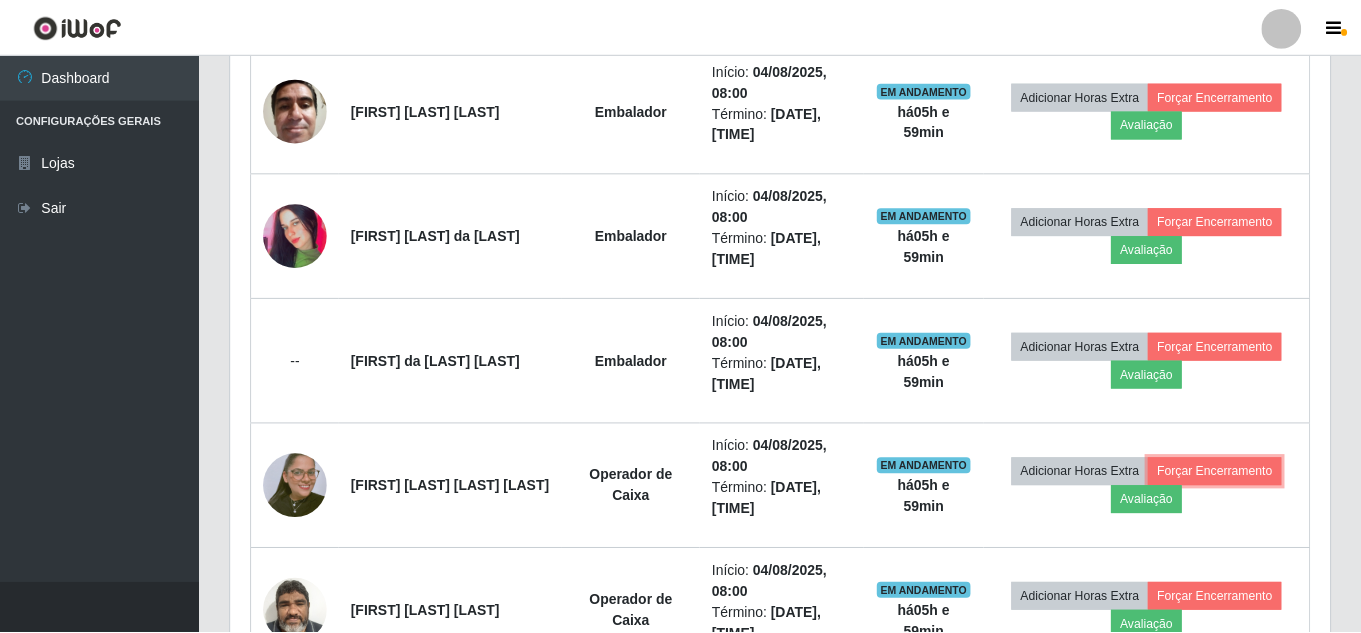 scroll, scrollTop: 999585, scrollLeft: 998901, axis: both 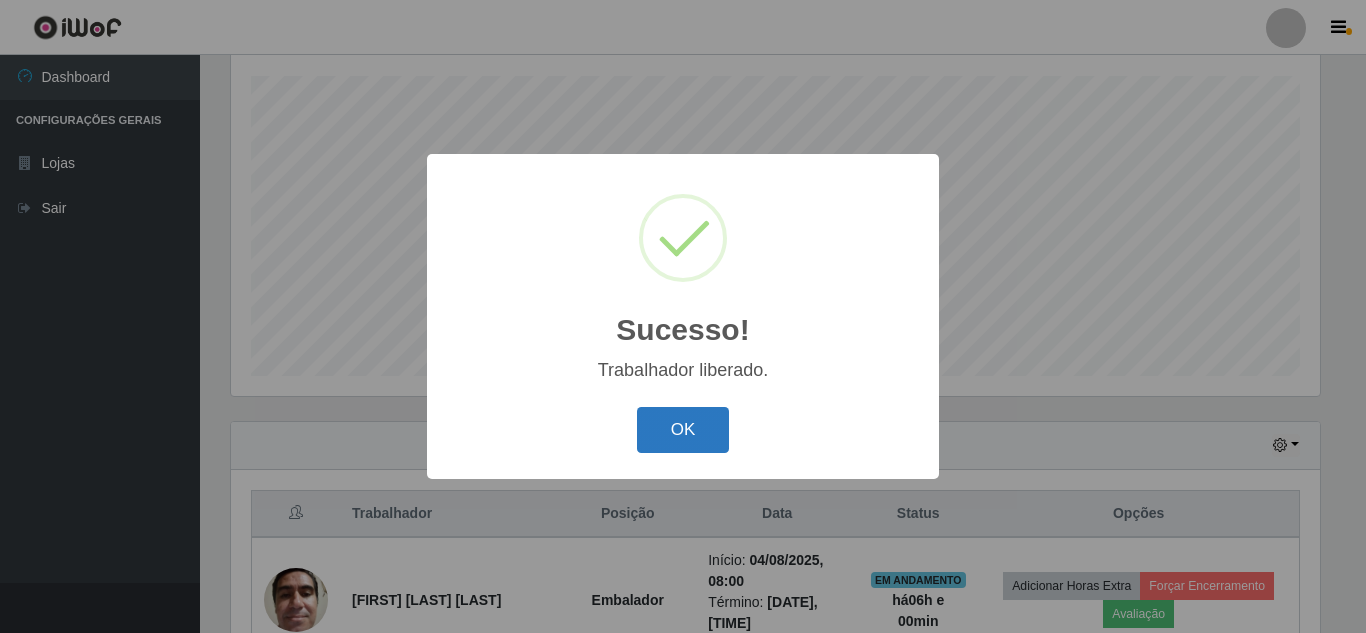 click on "OK" at bounding box center (683, 430) 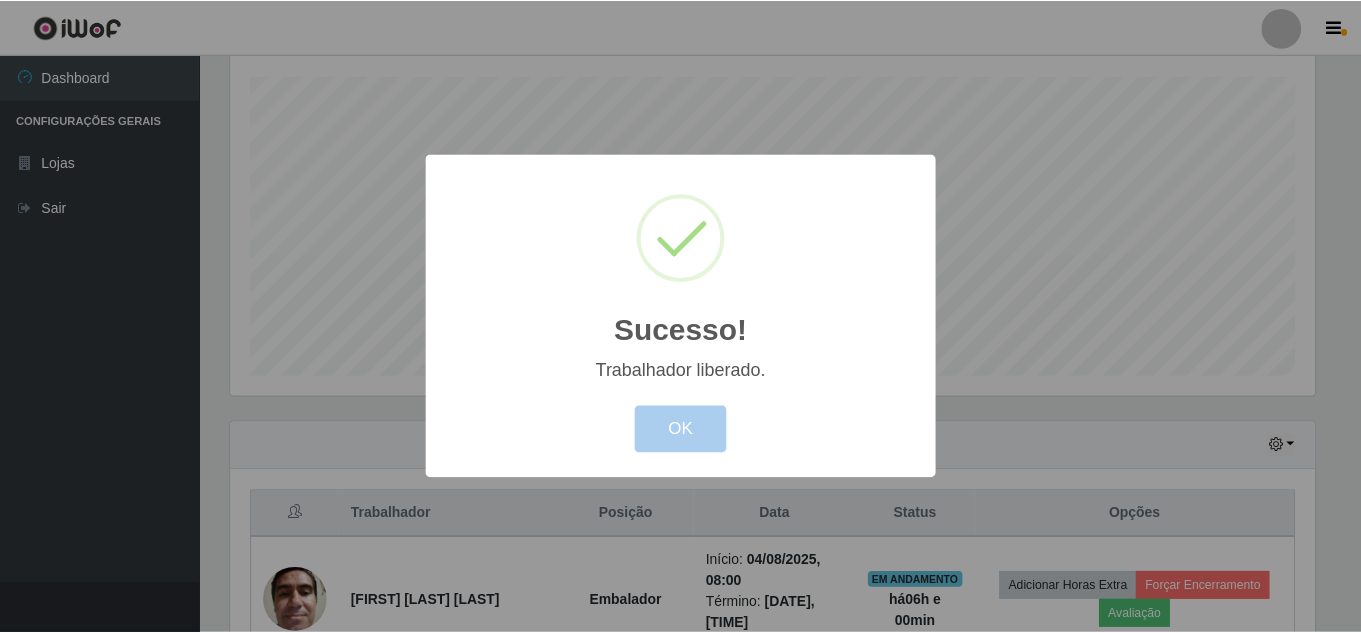 scroll, scrollTop: 999585, scrollLeft: 998901, axis: both 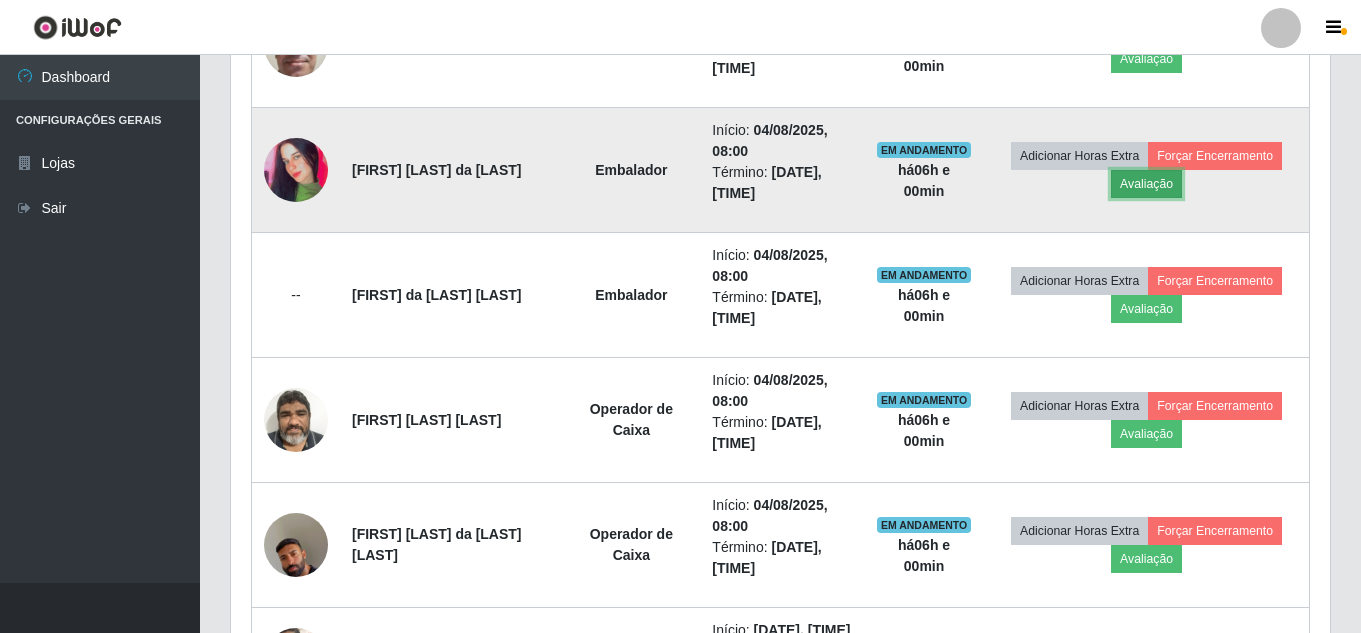 click on "Avaliação" at bounding box center [1146, 184] 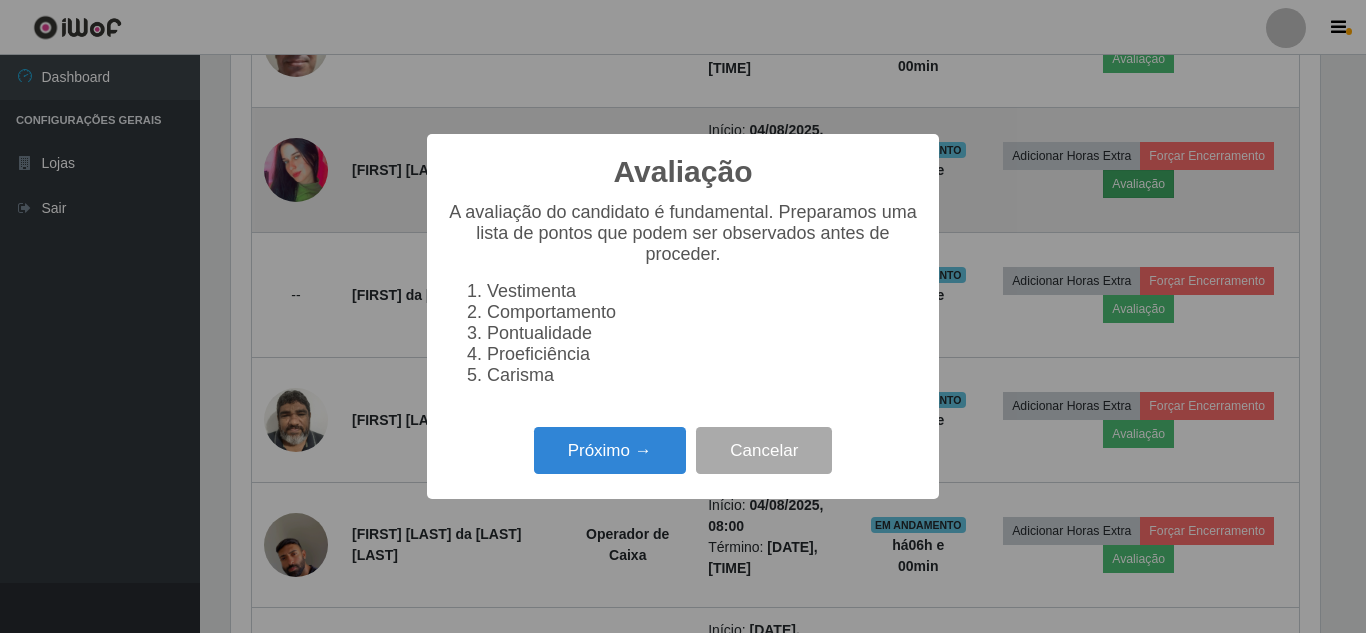 scroll, scrollTop: 999585, scrollLeft: 998911, axis: both 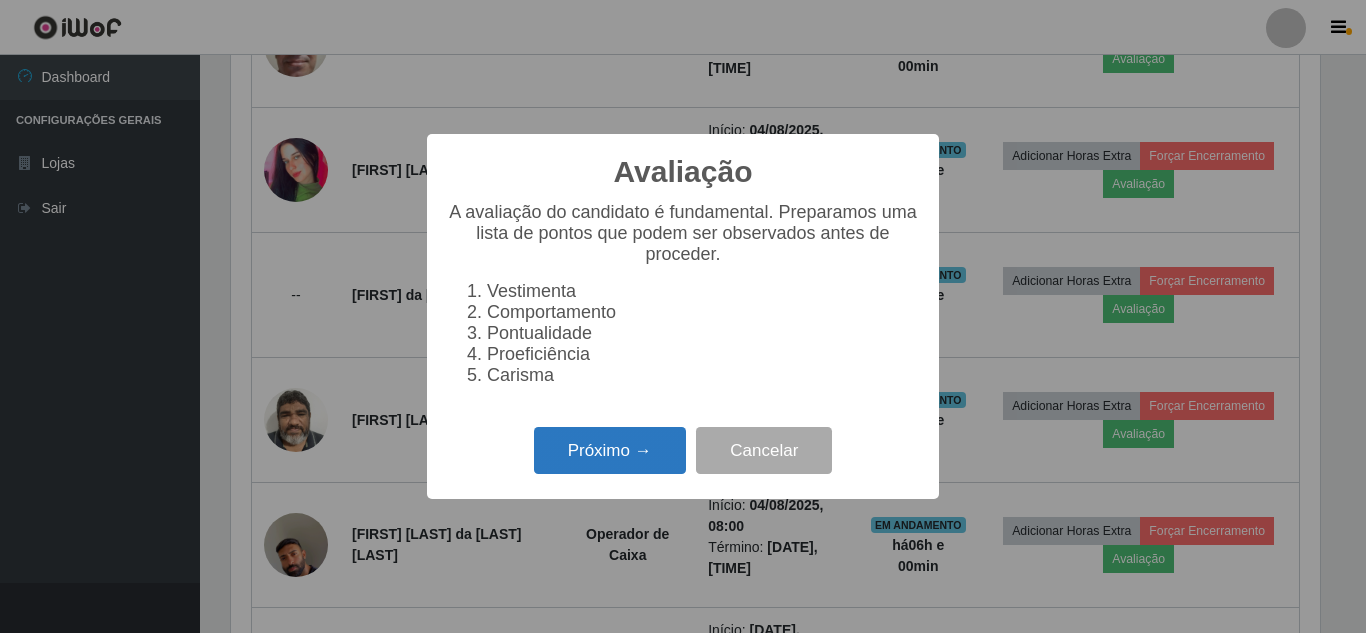 click on "Próximo →" at bounding box center (610, 450) 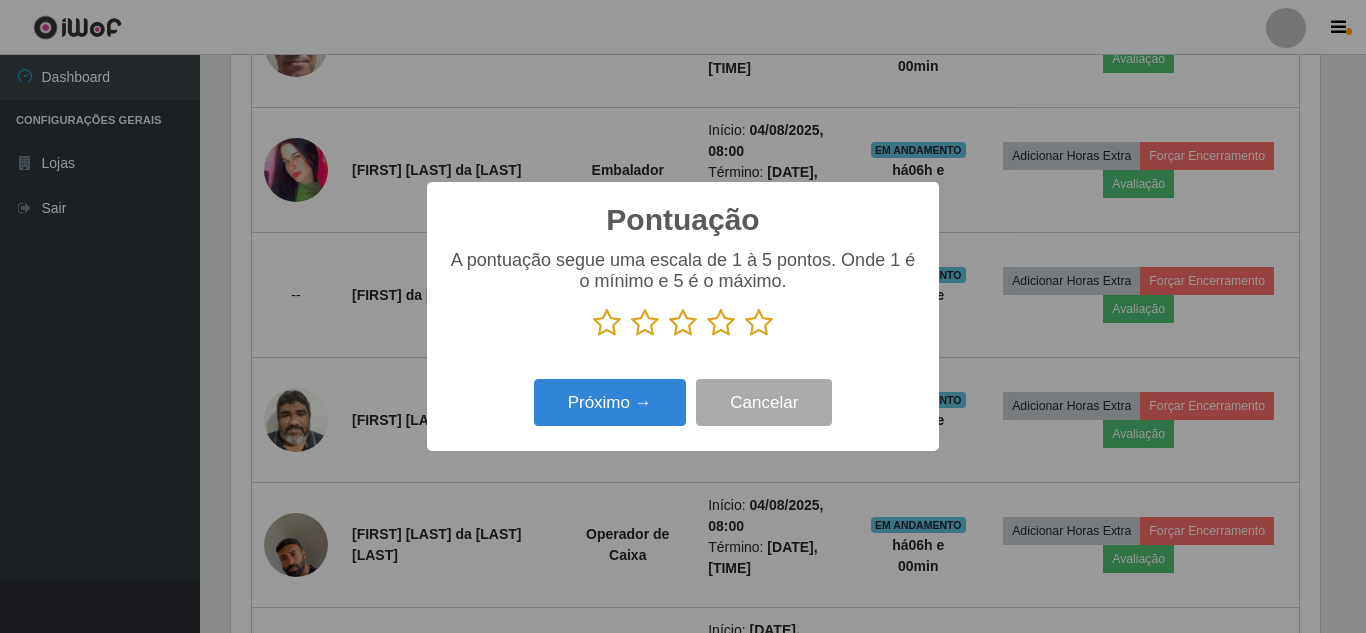click at bounding box center (759, 323) 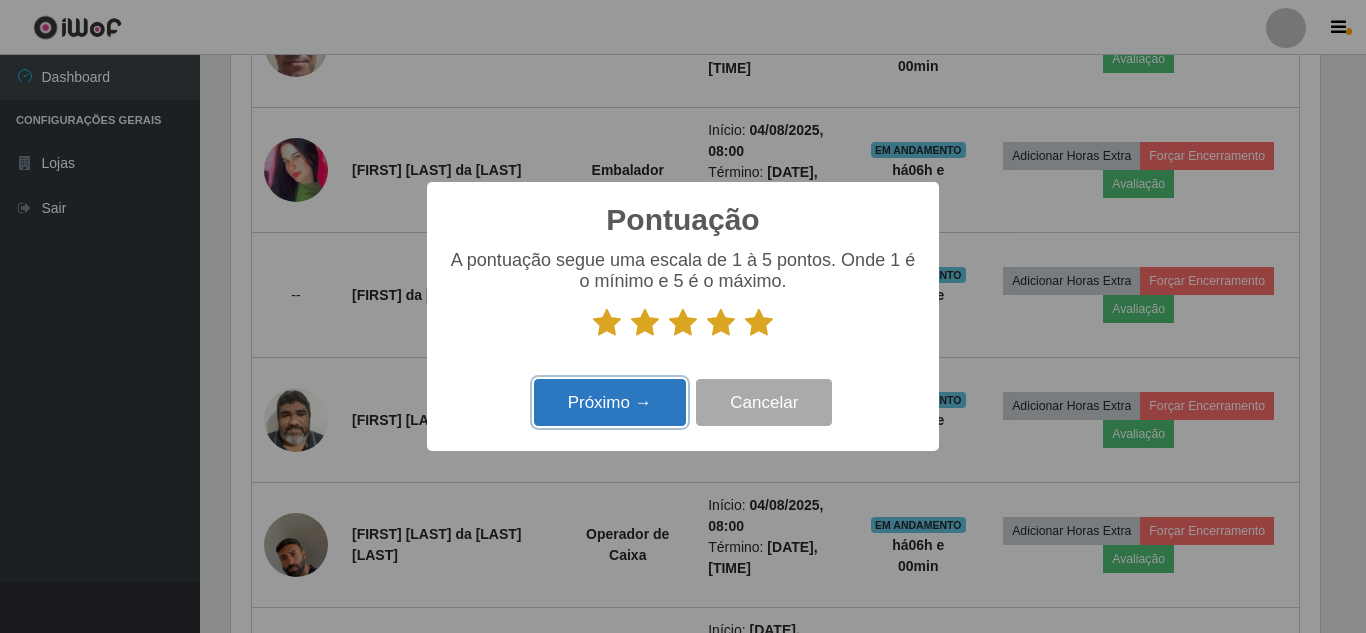 click on "Próximo →" at bounding box center (610, 402) 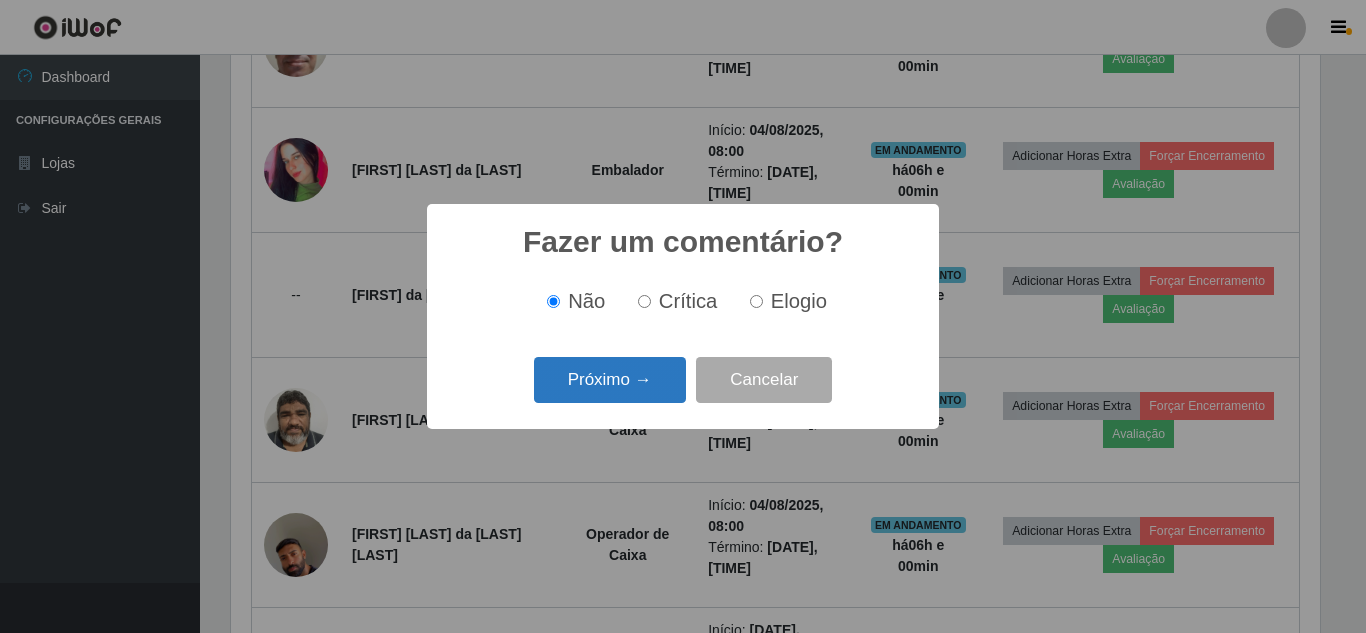 click on "Próximo →" at bounding box center (610, 380) 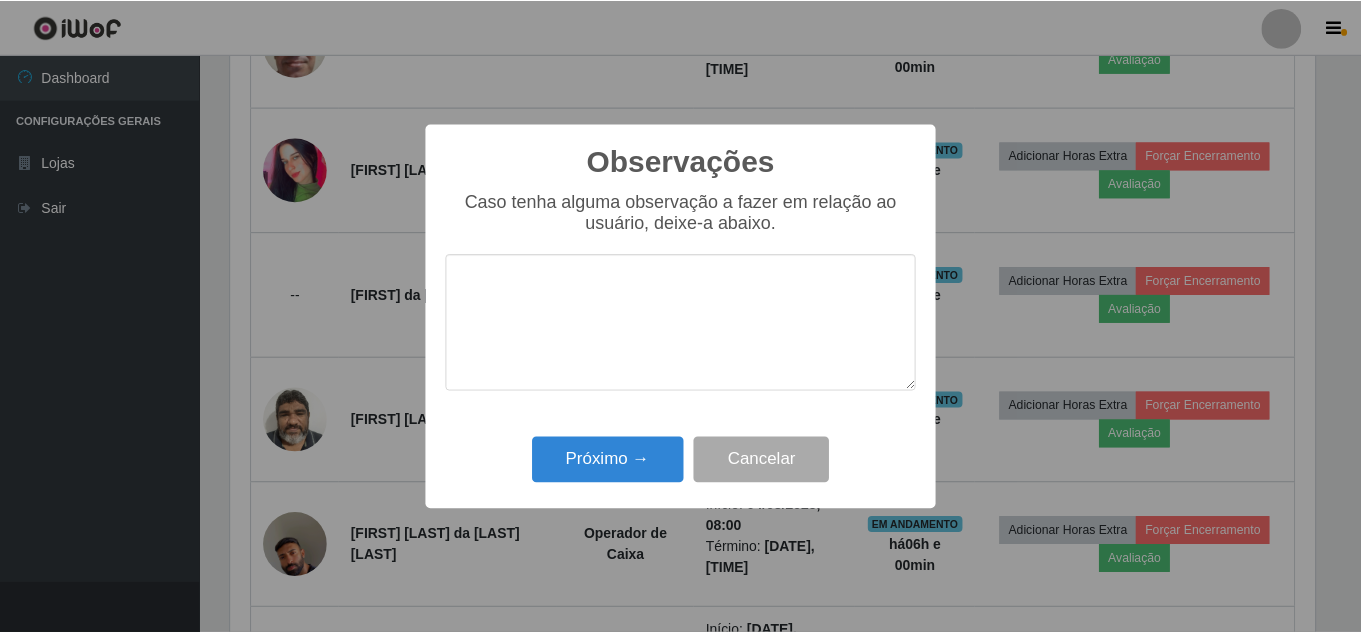 scroll, scrollTop: 999585, scrollLeft: 998911, axis: both 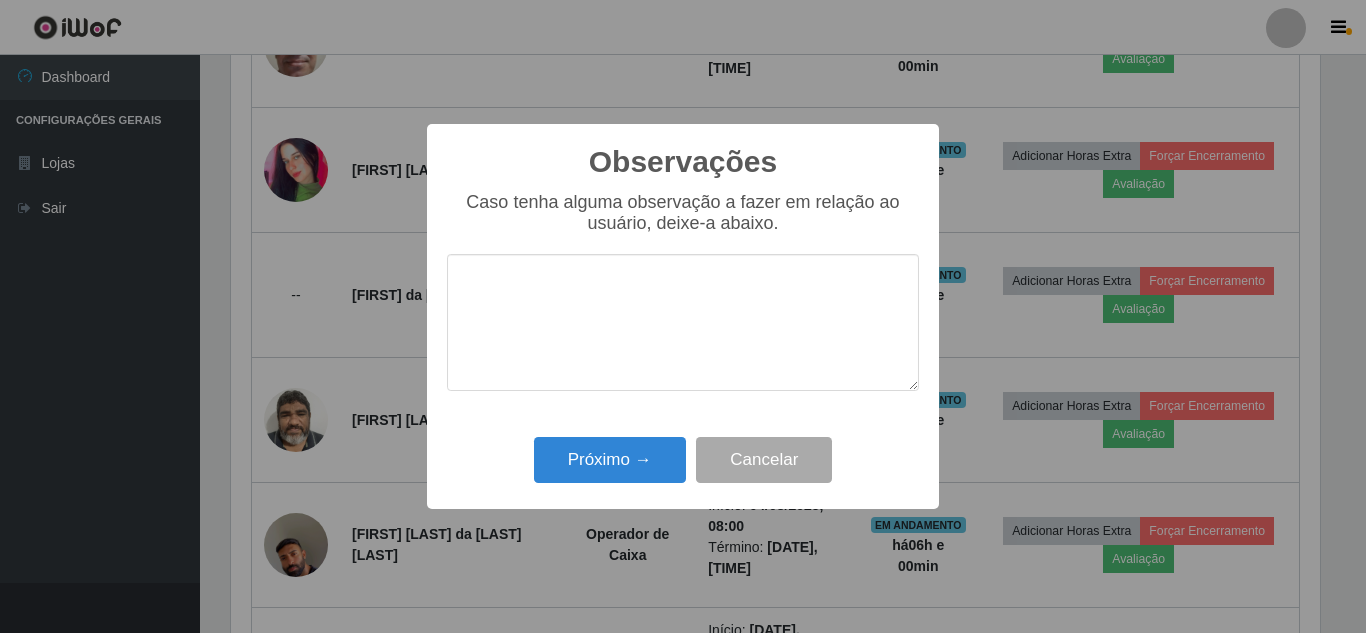 click at bounding box center (683, 322) 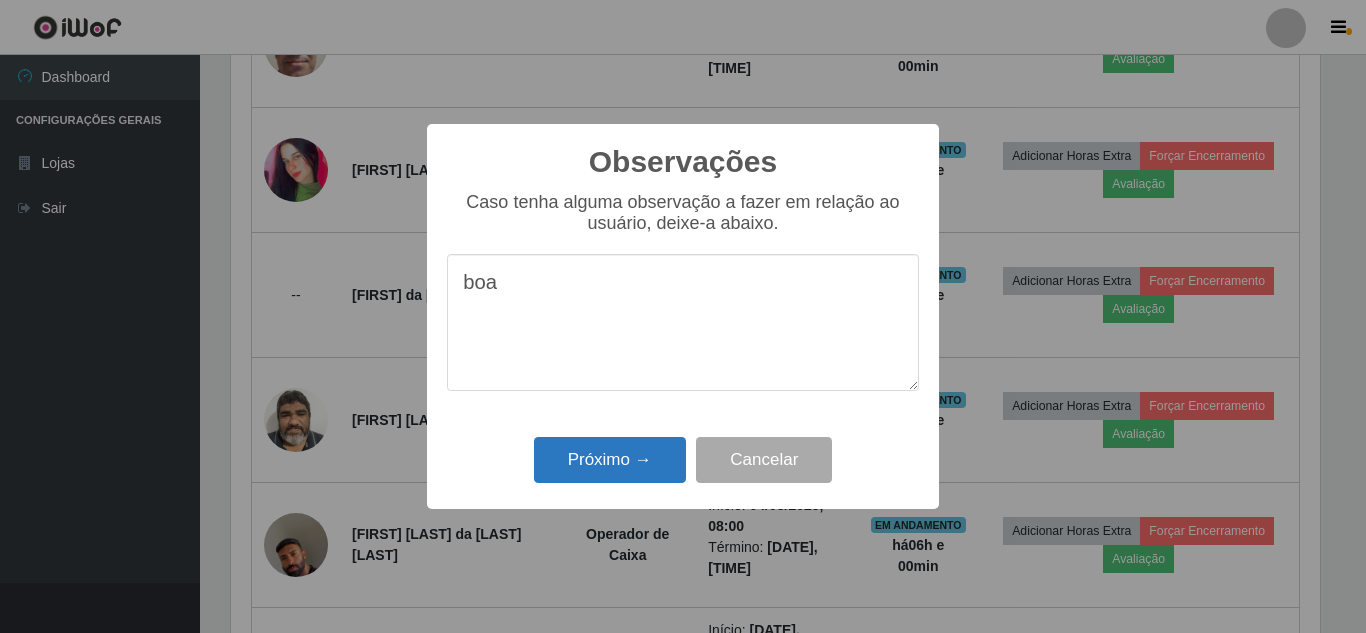 type on "boa" 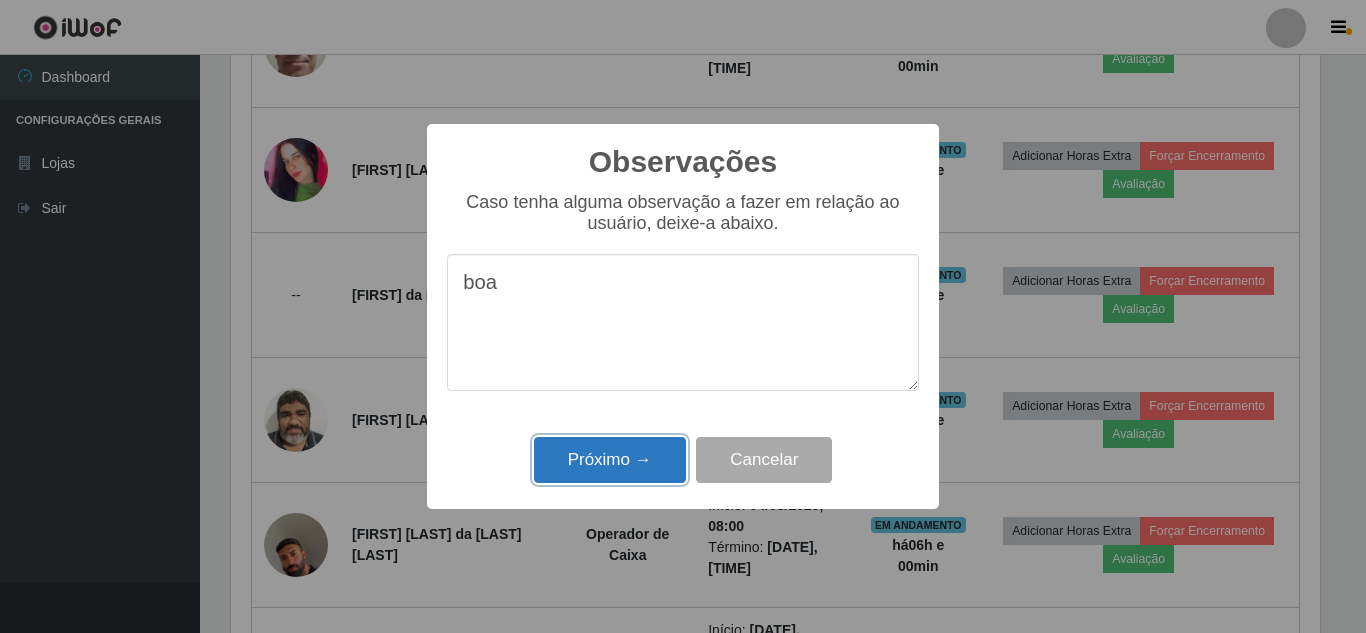 click on "Próximo →" at bounding box center (610, 460) 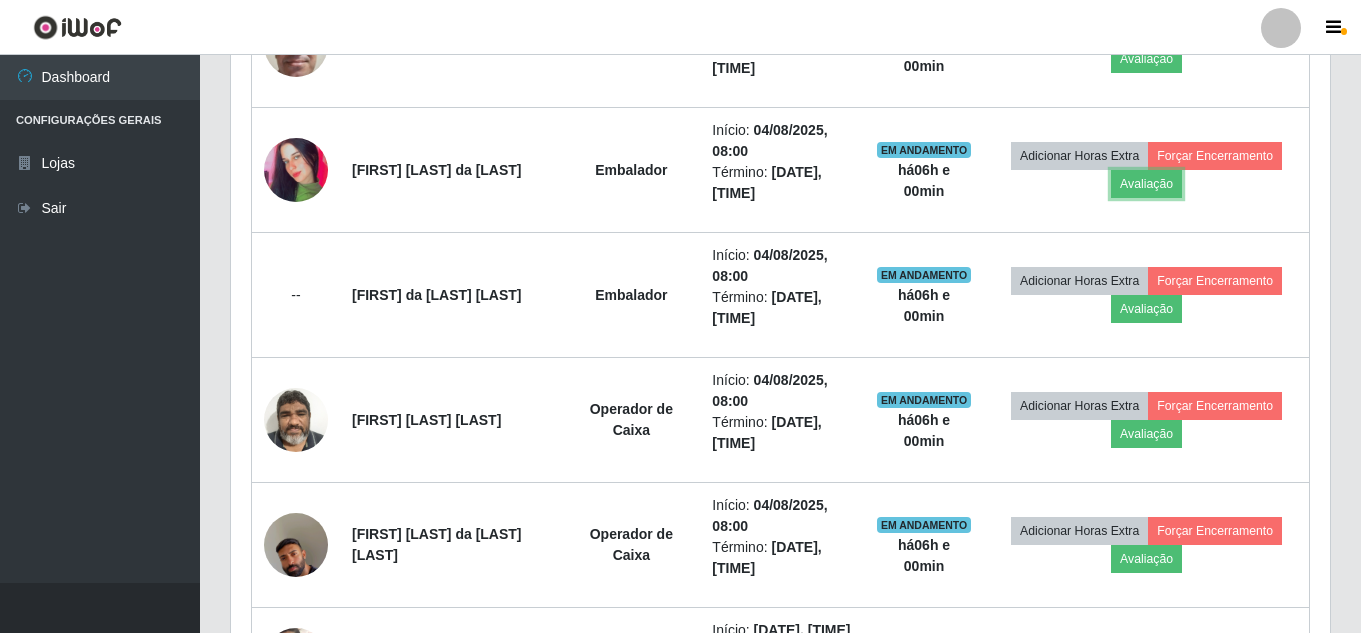 scroll, scrollTop: 999585, scrollLeft: 998901, axis: both 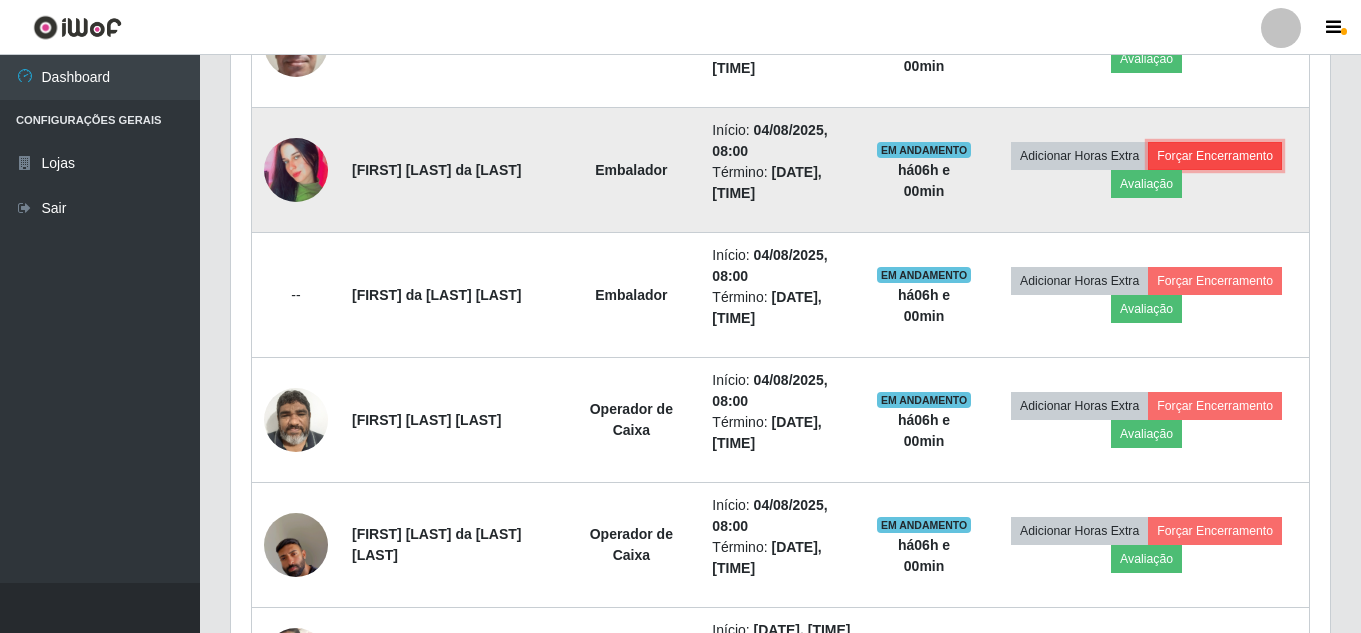 click on "Forçar Encerramento" at bounding box center (1215, 156) 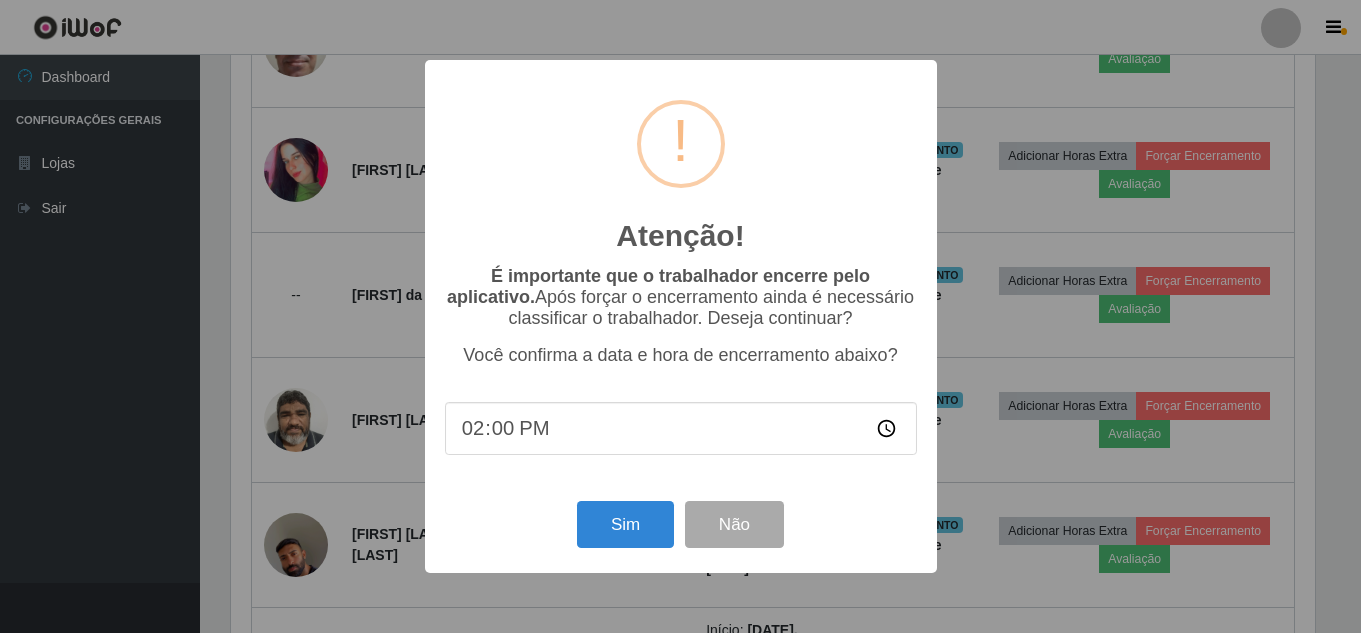 scroll, scrollTop: 999585, scrollLeft: 998911, axis: both 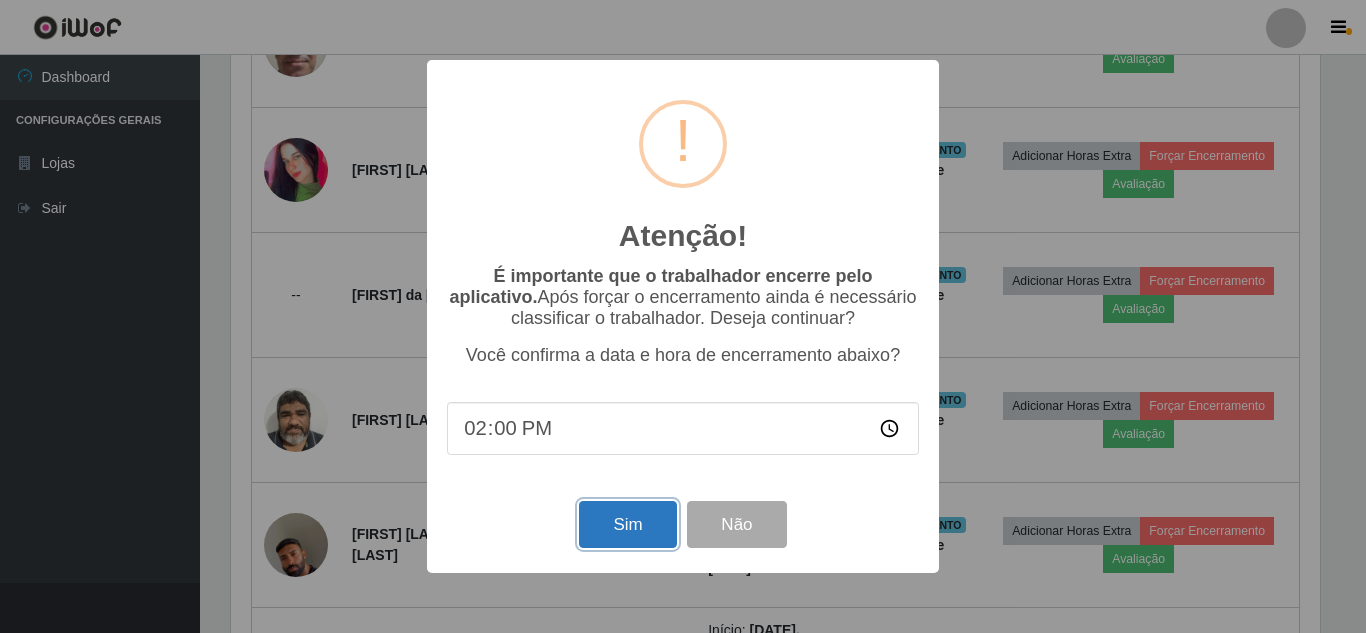 click on "Sim" at bounding box center [627, 524] 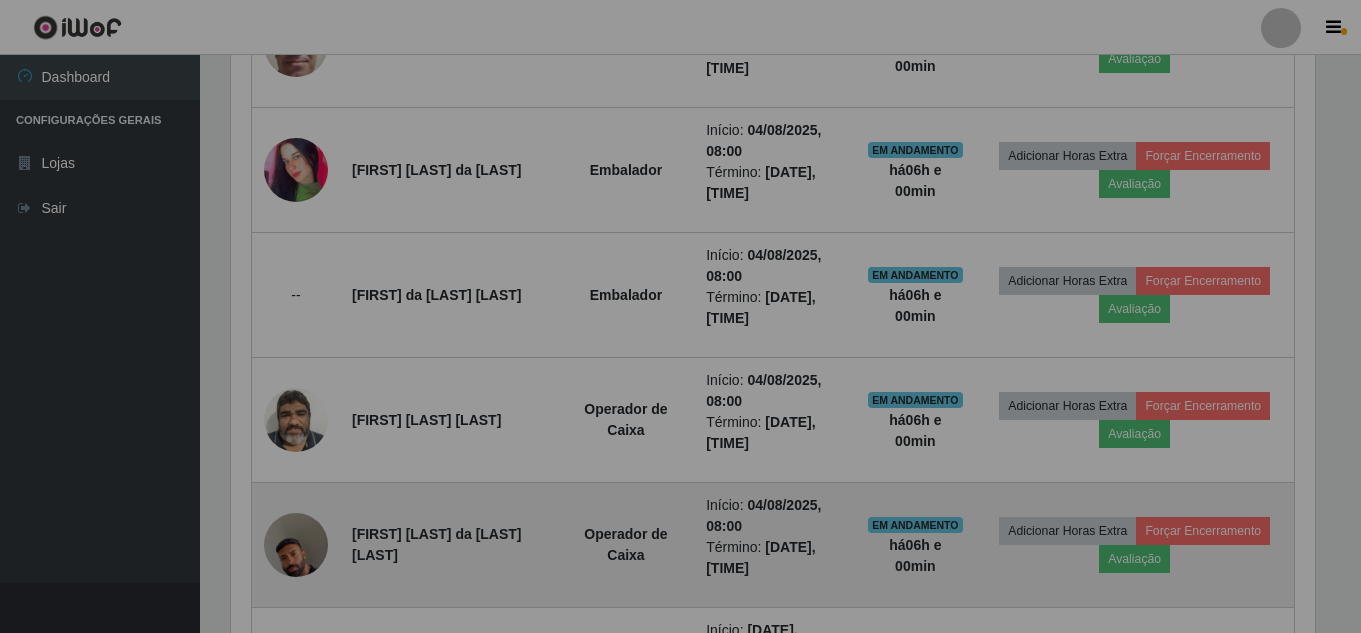 scroll, scrollTop: 999585, scrollLeft: 998901, axis: both 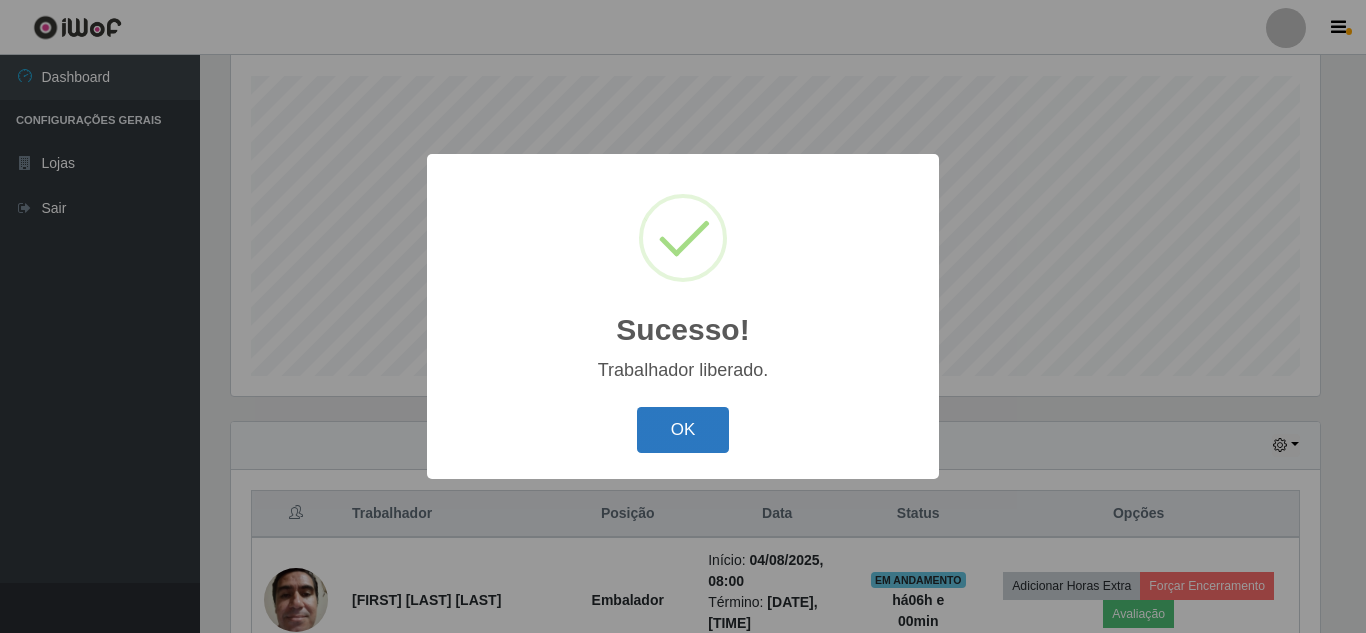 click on "OK" at bounding box center (683, 430) 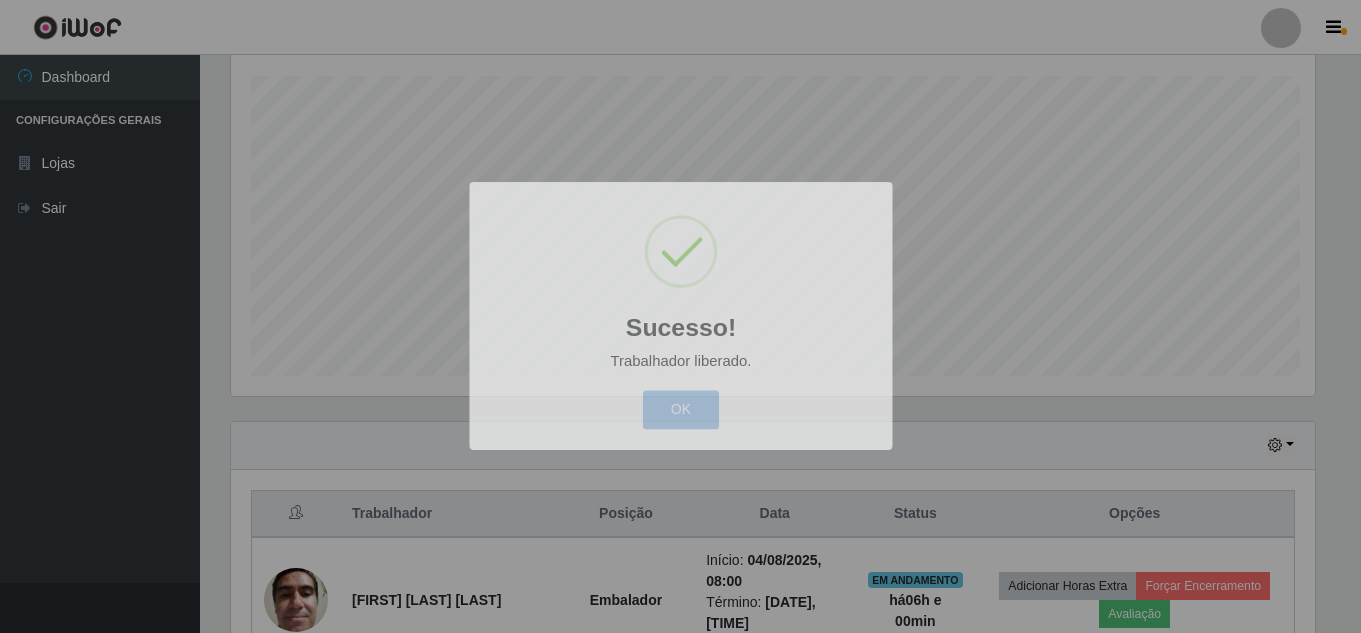 scroll, scrollTop: 999585, scrollLeft: 998901, axis: both 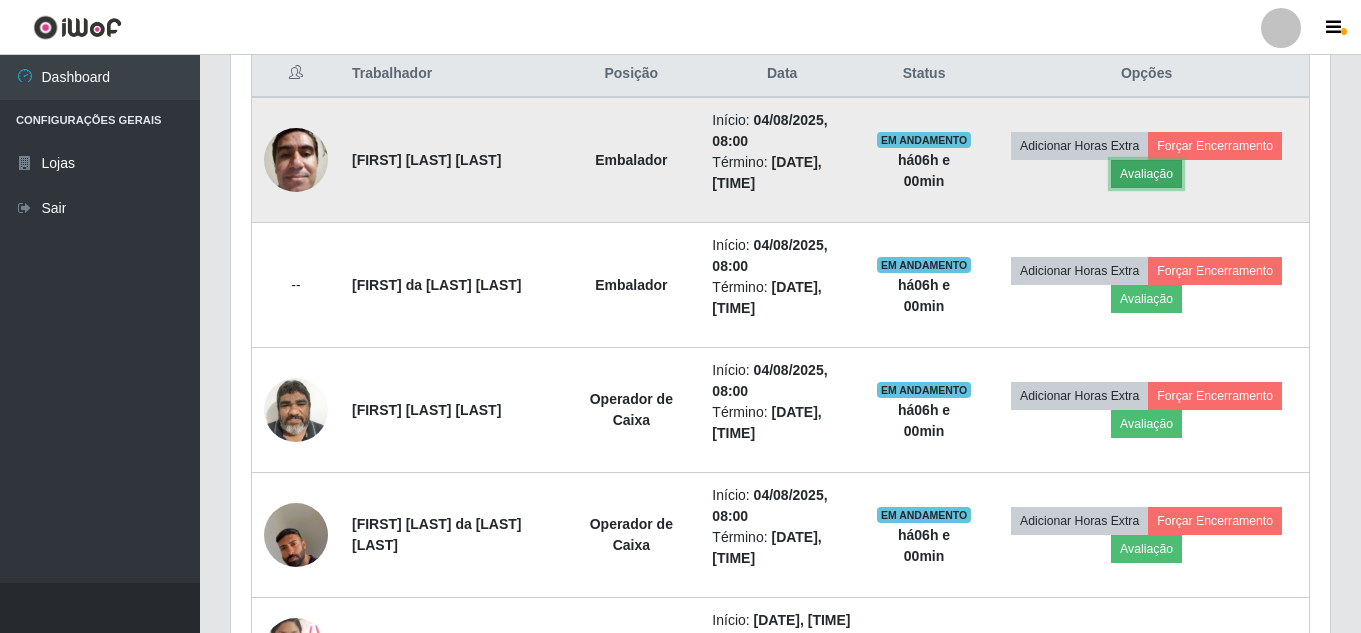 click on "Avaliação" at bounding box center (1146, 174) 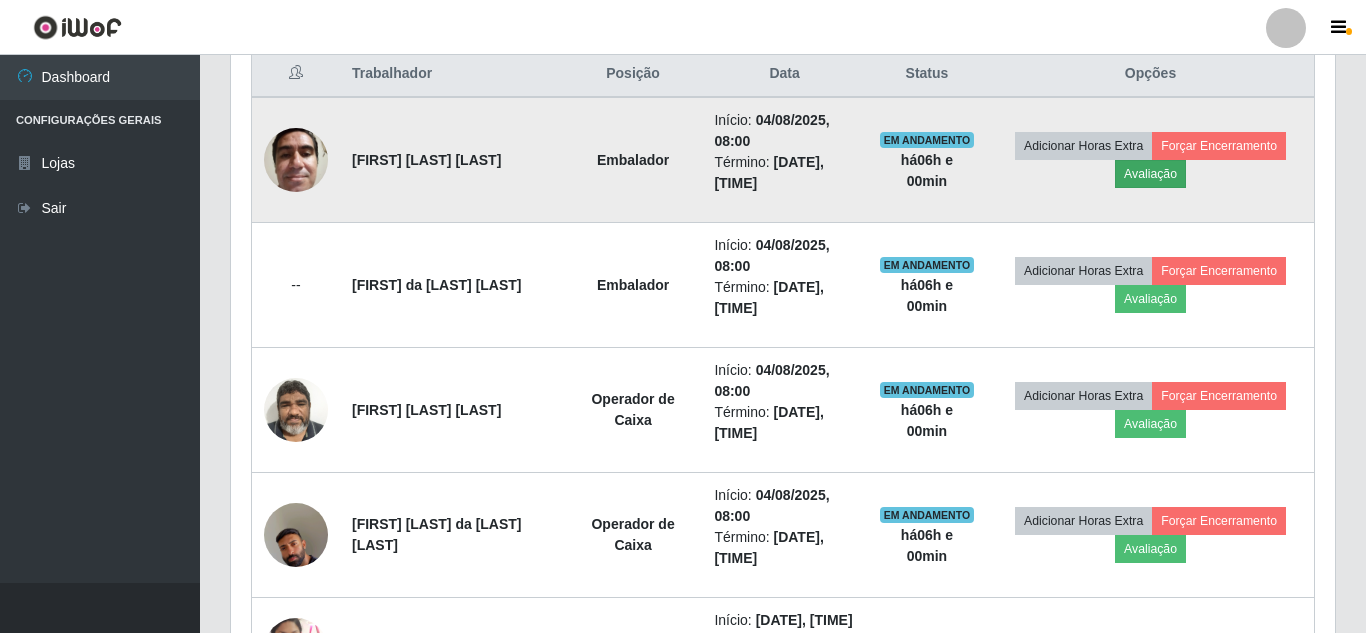 scroll, scrollTop: 999585, scrollLeft: 998911, axis: both 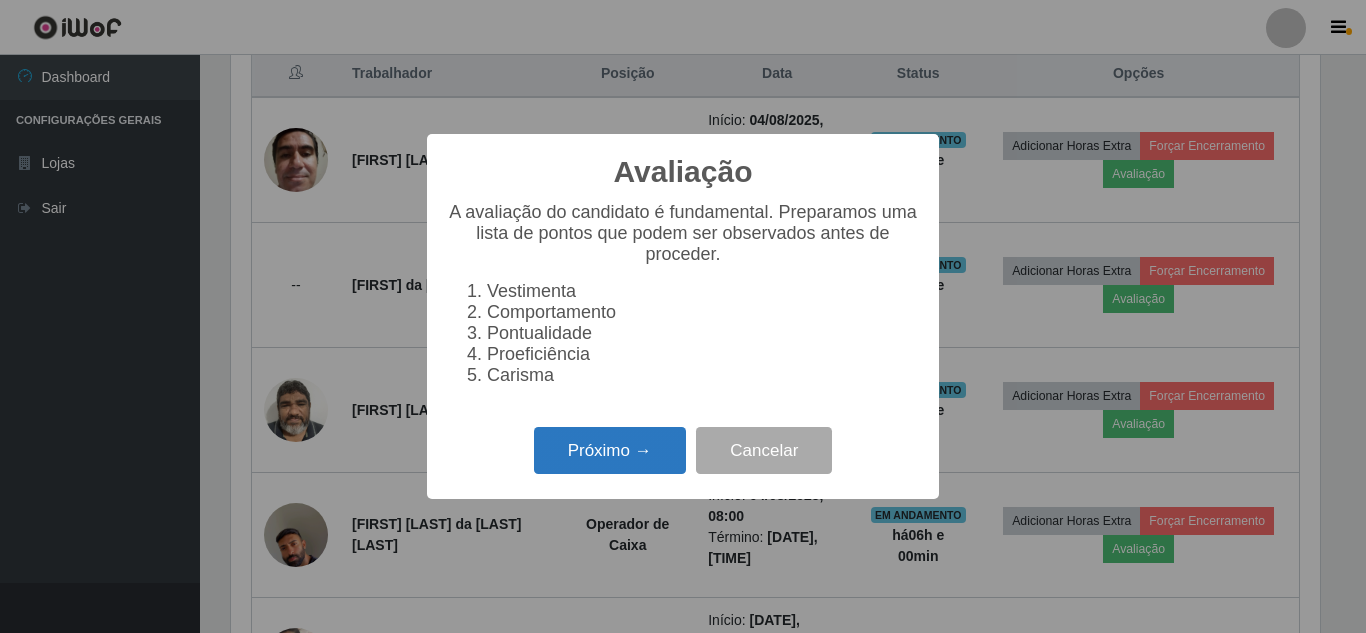 click on "Próximo →" at bounding box center [610, 450] 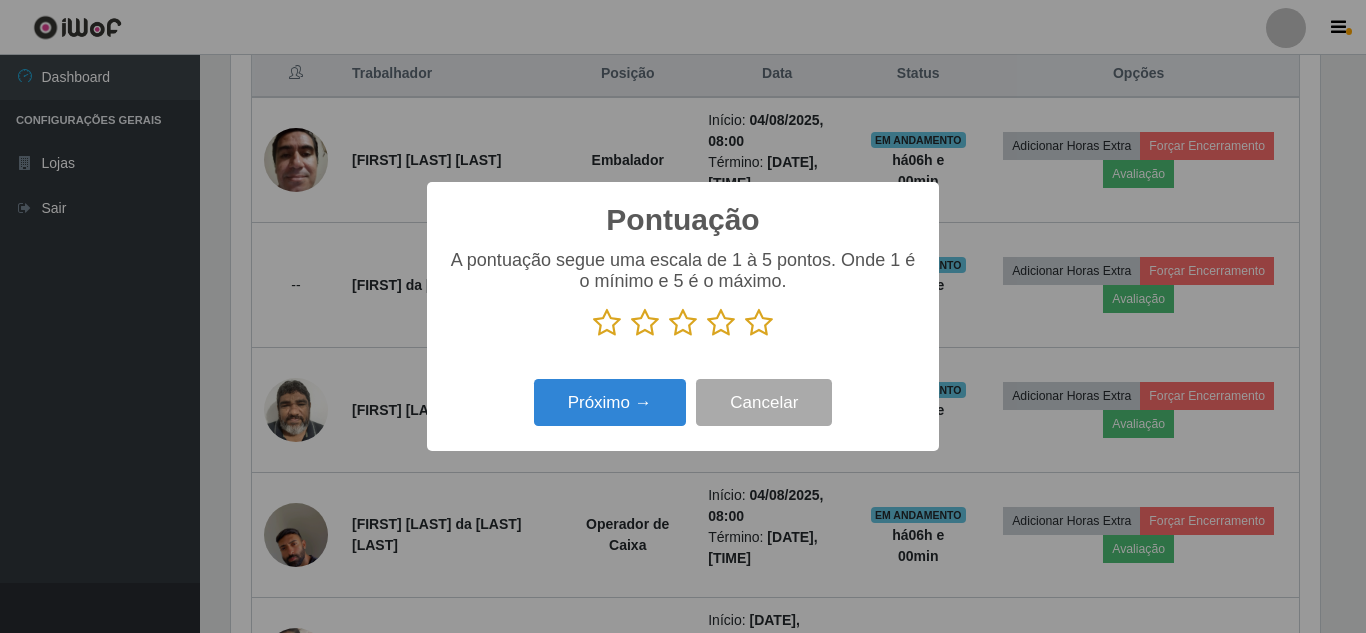 click at bounding box center (759, 323) 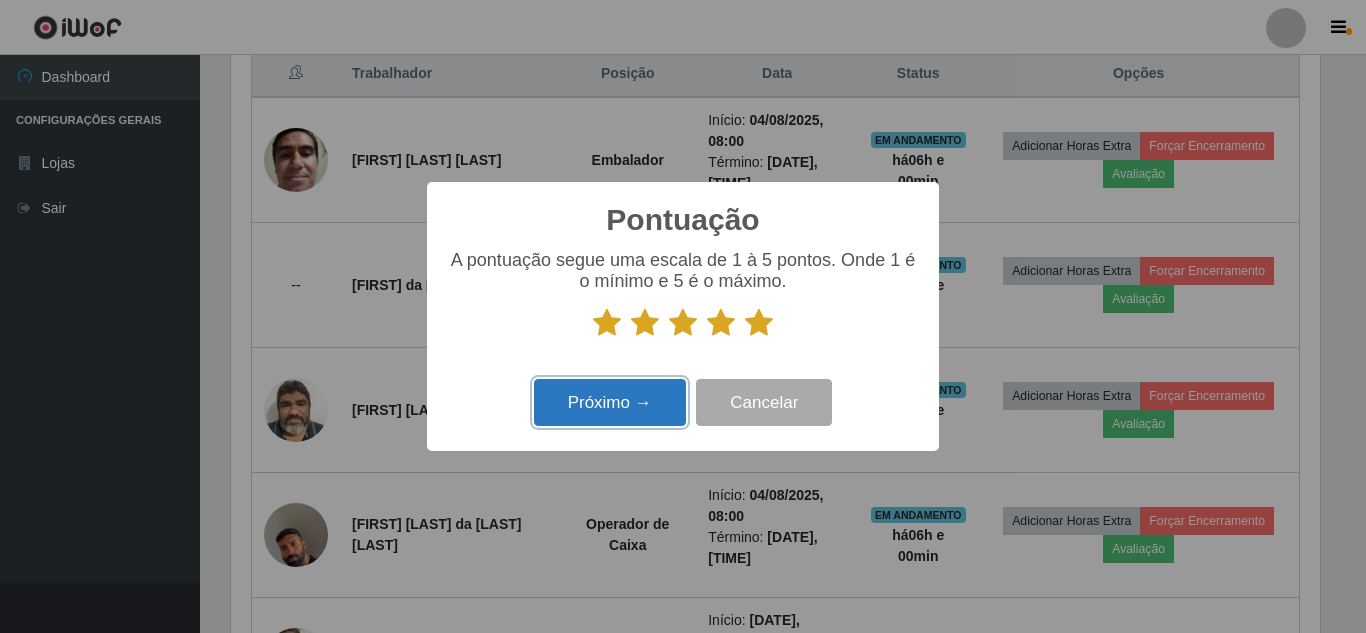 click on "Próximo →" at bounding box center (610, 402) 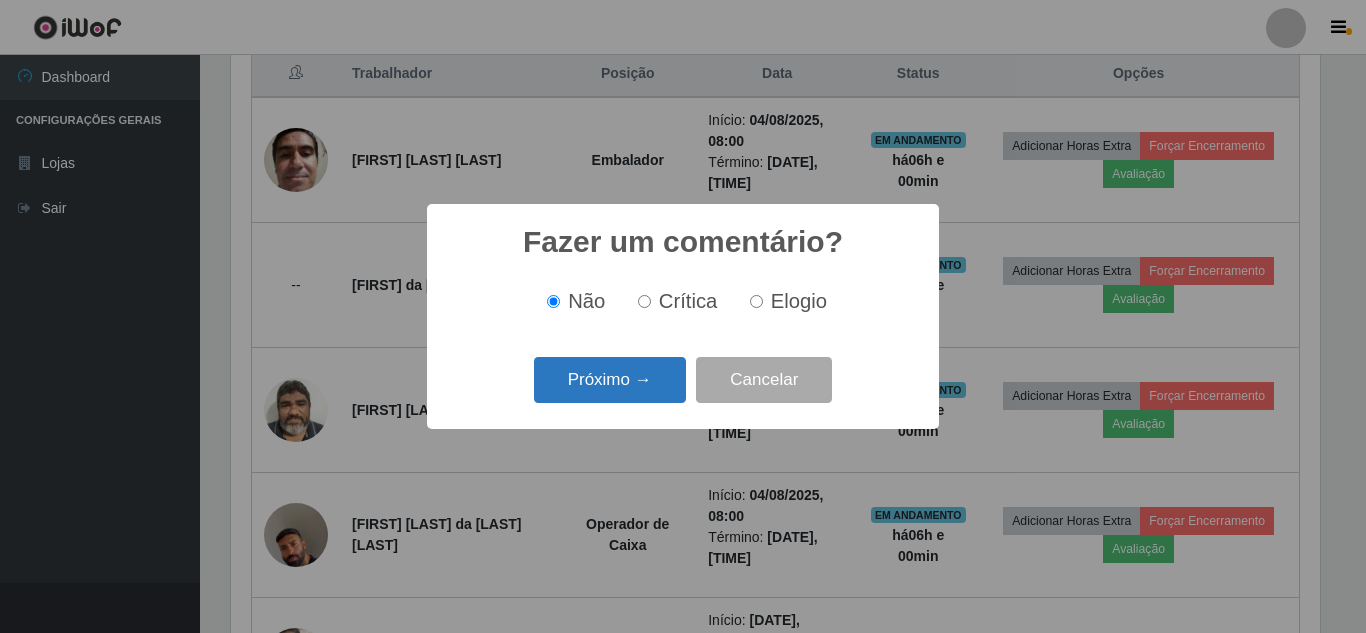 click on "Próximo →" at bounding box center (610, 380) 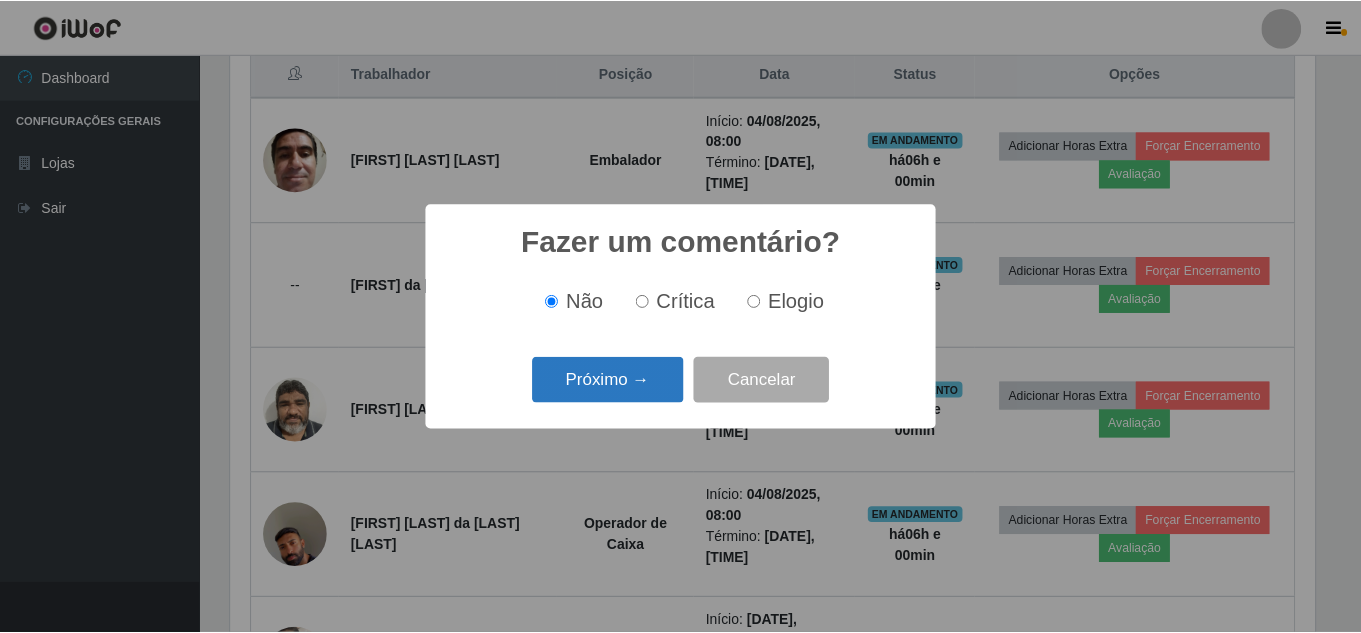 scroll, scrollTop: 999585, scrollLeft: 998911, axis: both 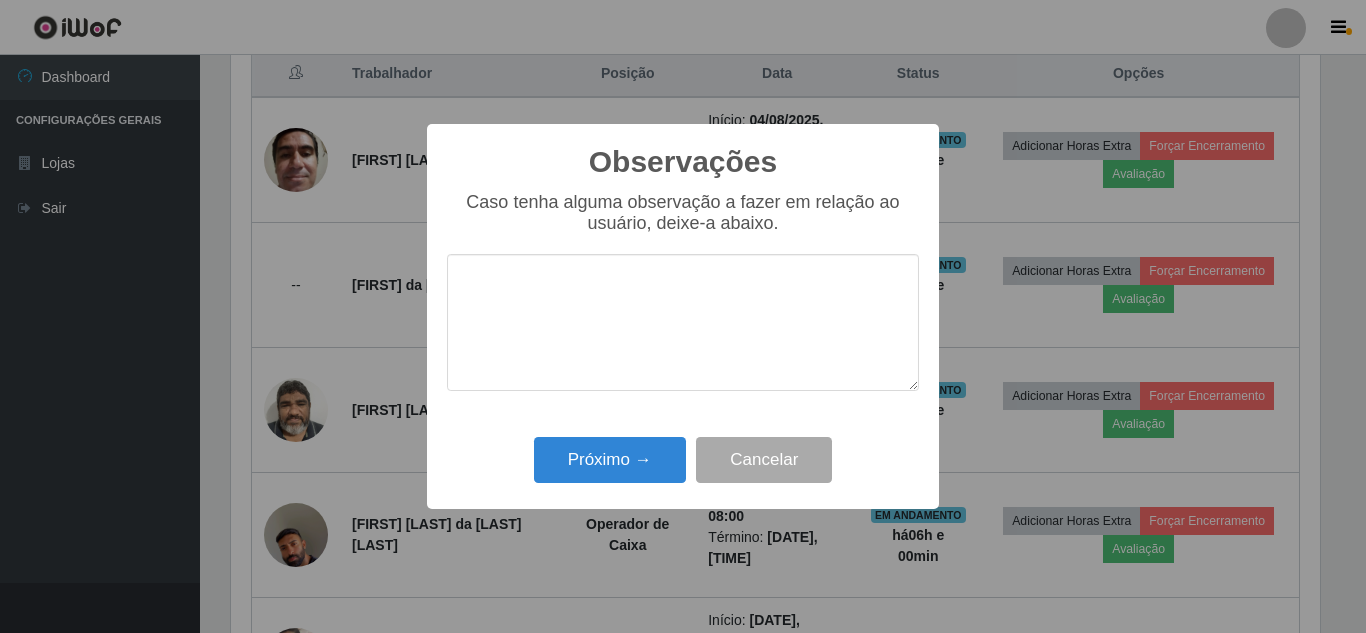click at bounding box center (683, 322) 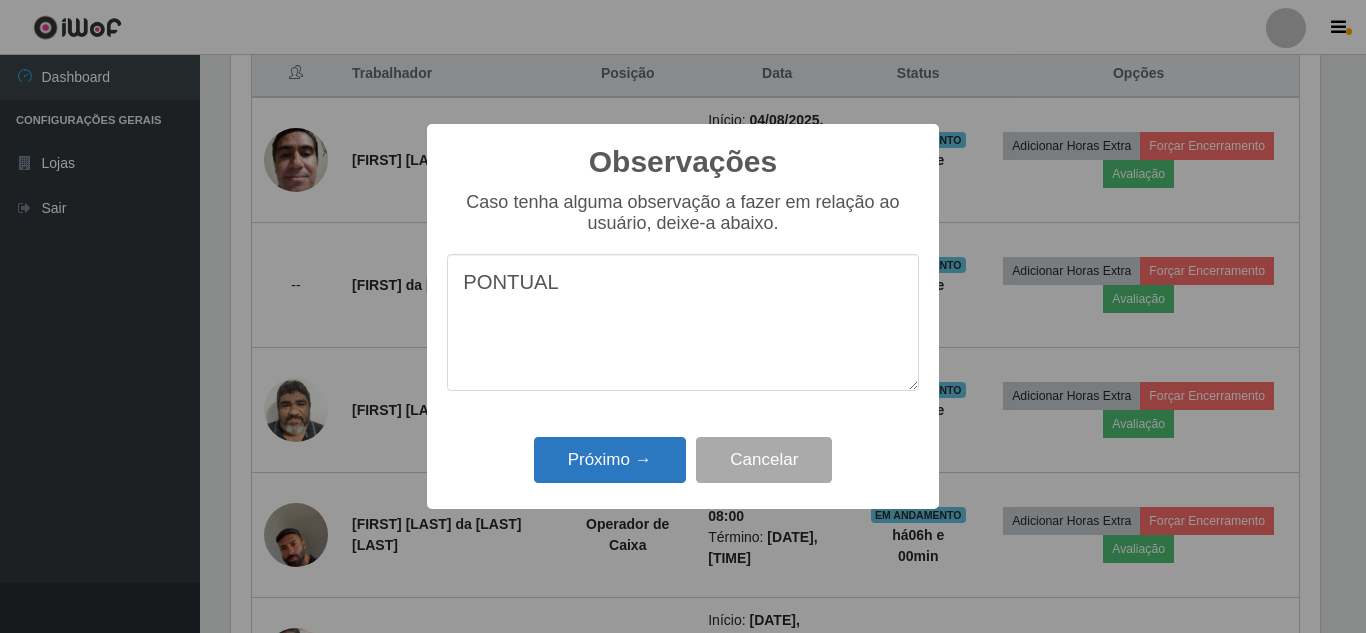 type on "PONTUAL" 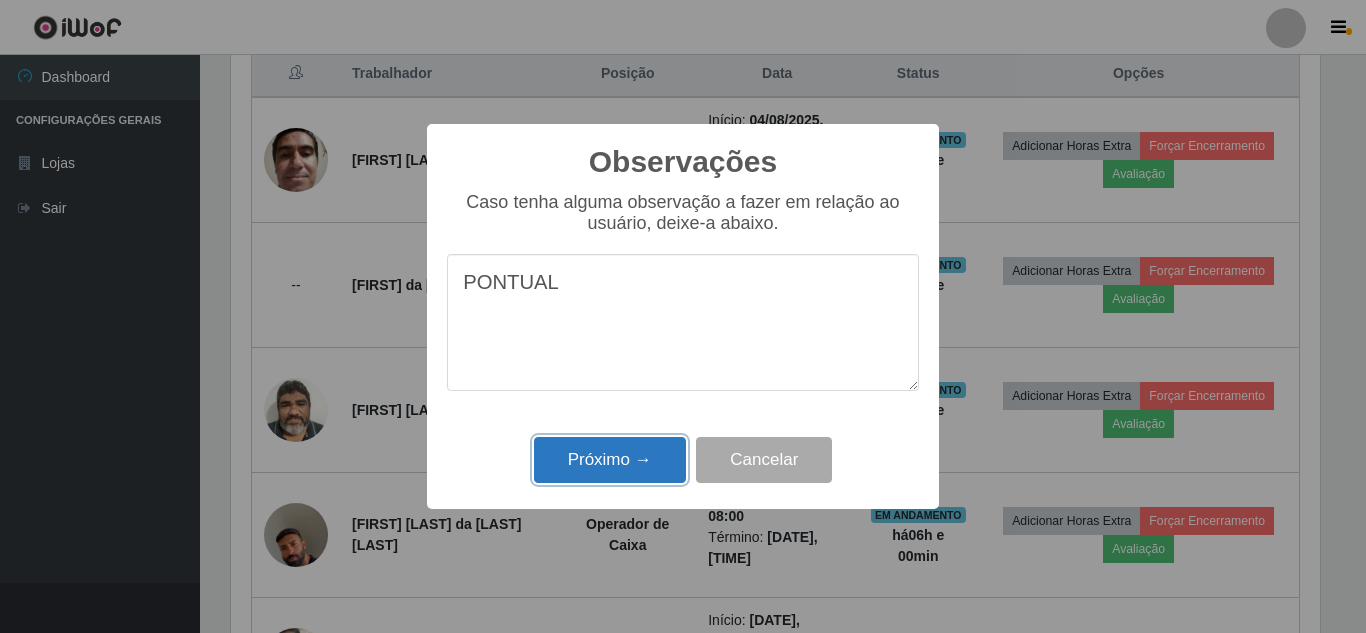 click on "Próximo →" at bounding box center [610, 460] 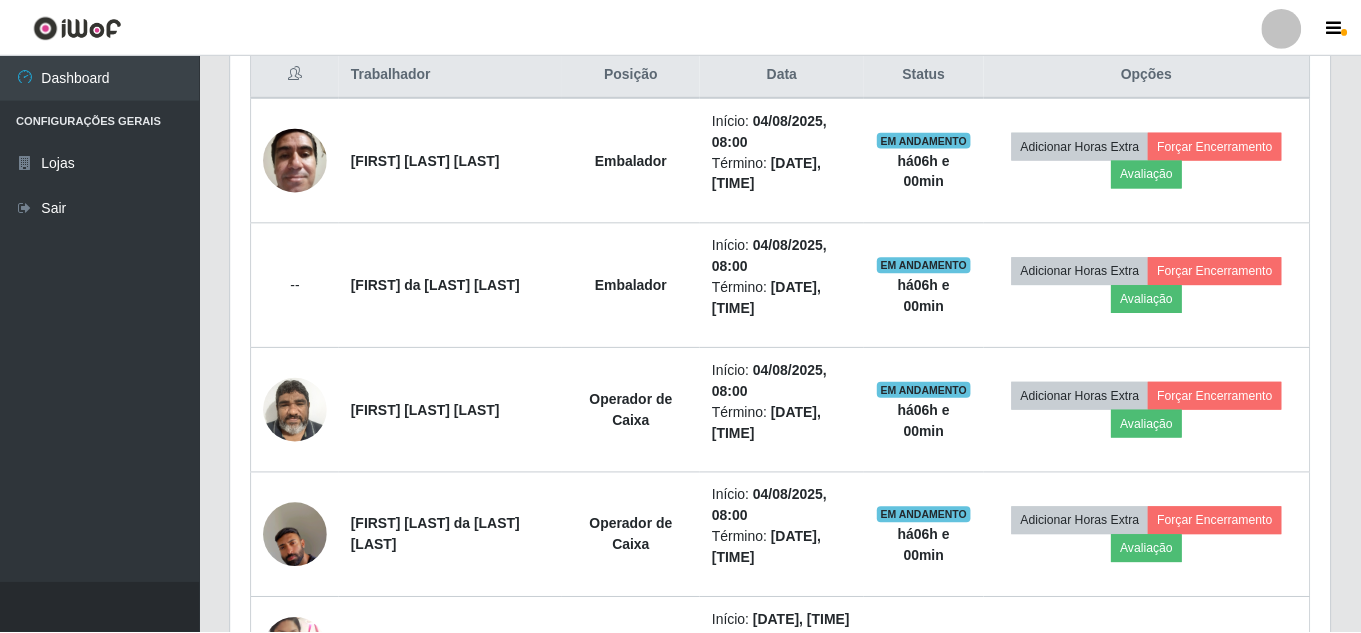 scroll, scrollTop: 999585, scrollLeft: 998901, axis: both 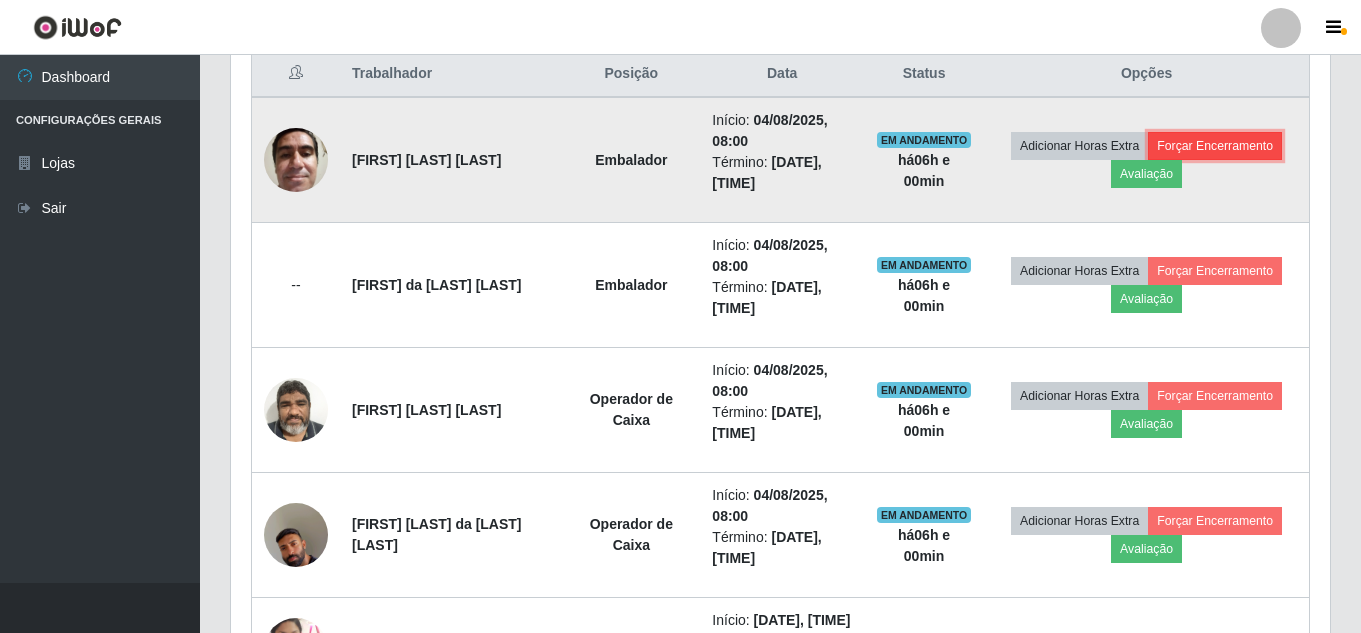 click on "Forçar Encerramento" at bounding box center [1215, 146] 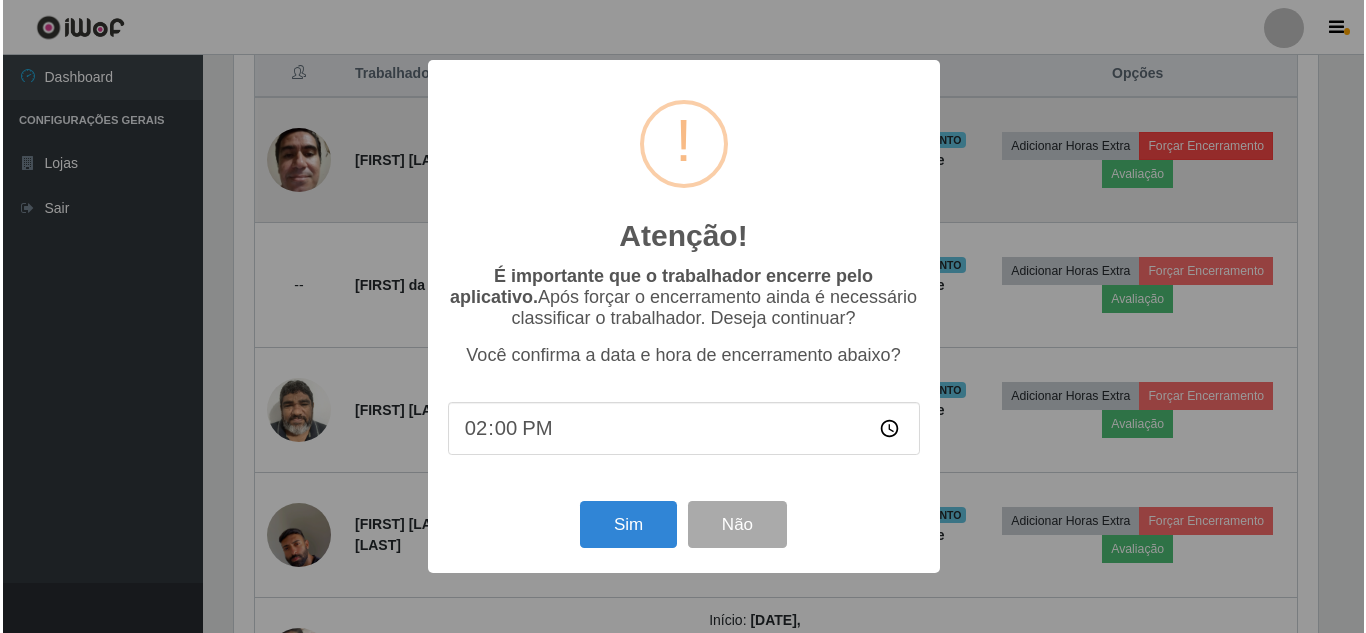 scroll, scrollTop: 999585, scrollLeft: 998911, axis: both 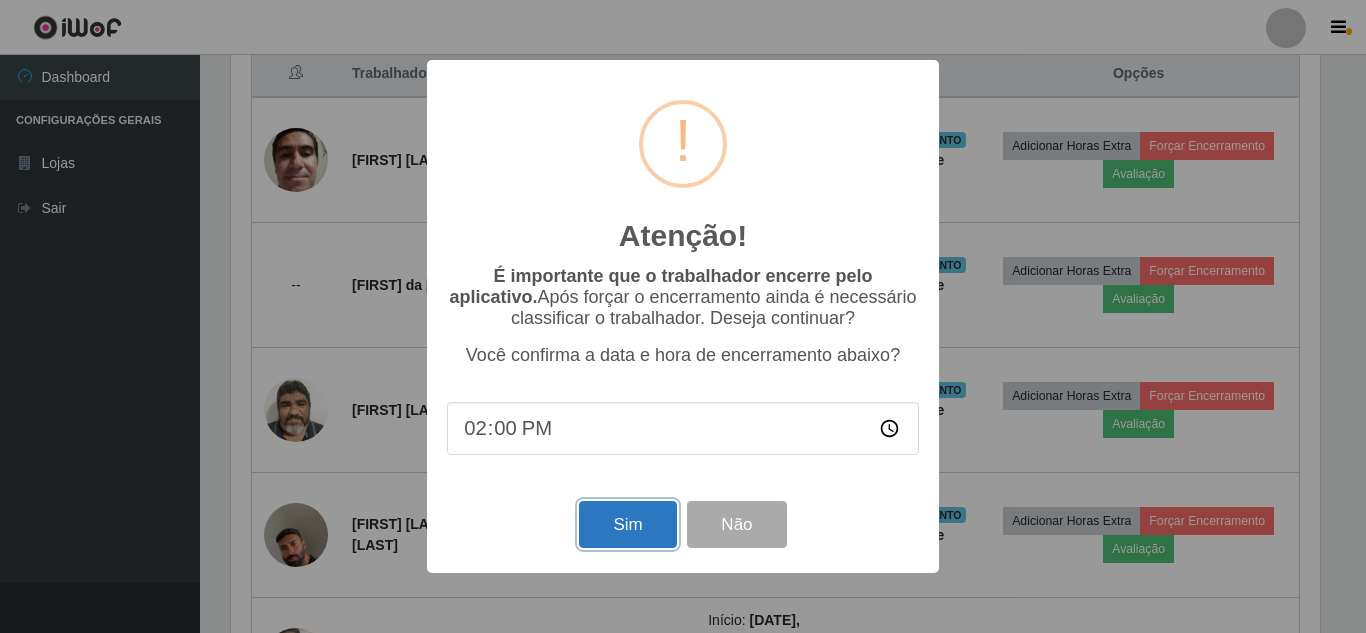 click on "Sim" at bounding box center [627, 524] 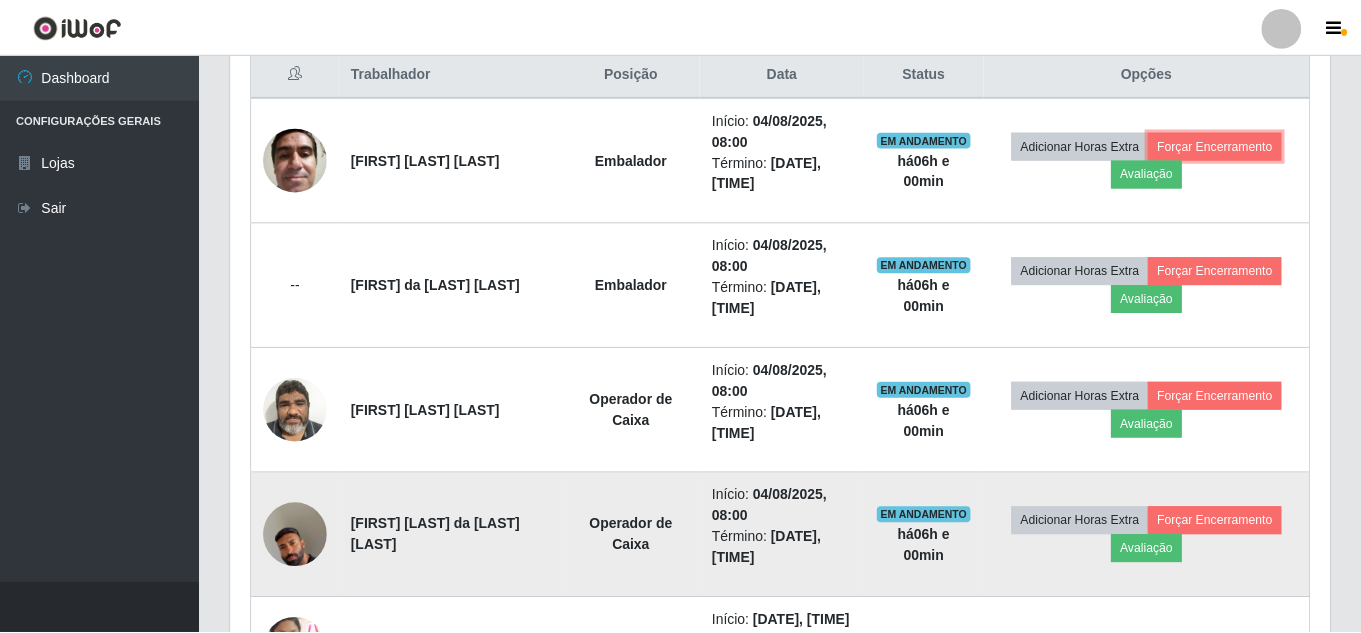 scroll, scrollTop: 999585, scrollLeft: 998901, axis: both 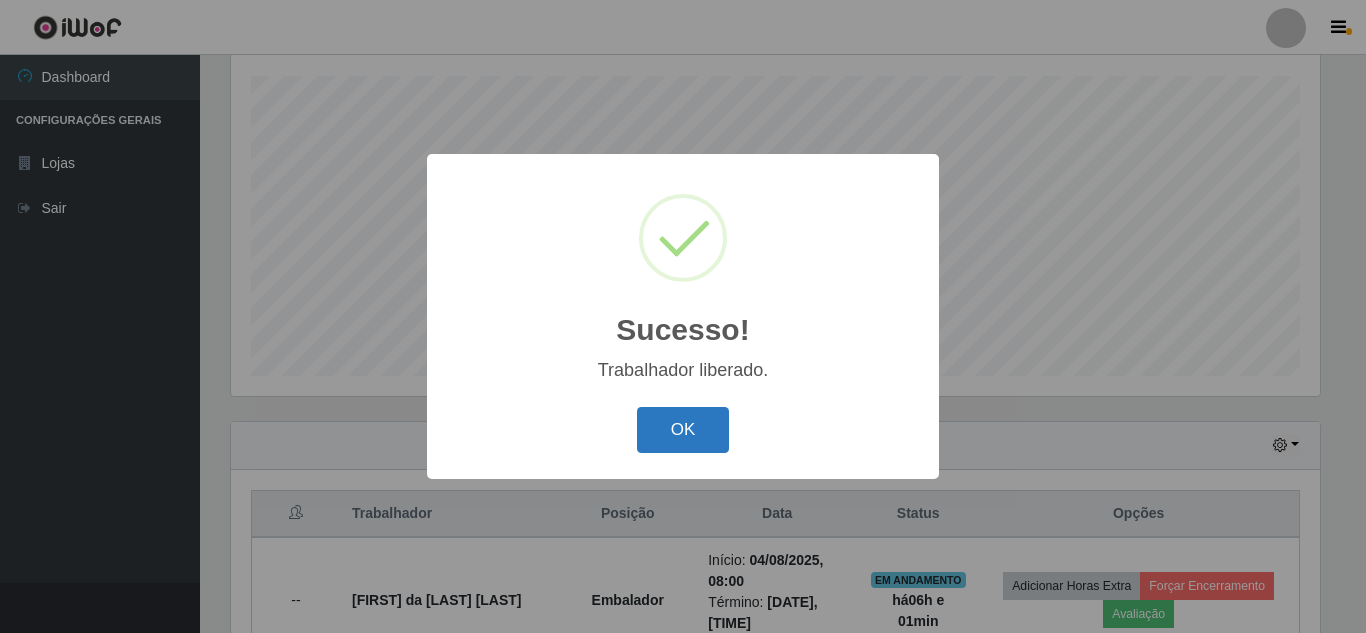 click on "OK" at bounding box center [683, 430] 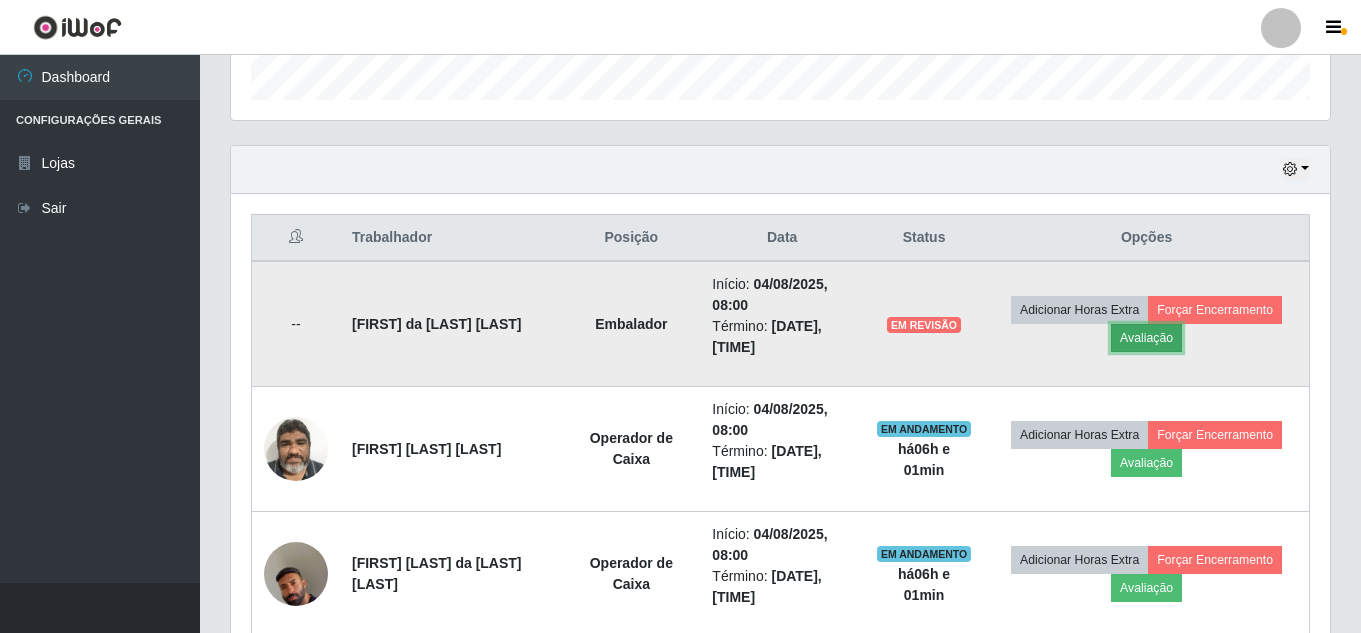 click on "Avaliação" at bounding box center (1146, 338) 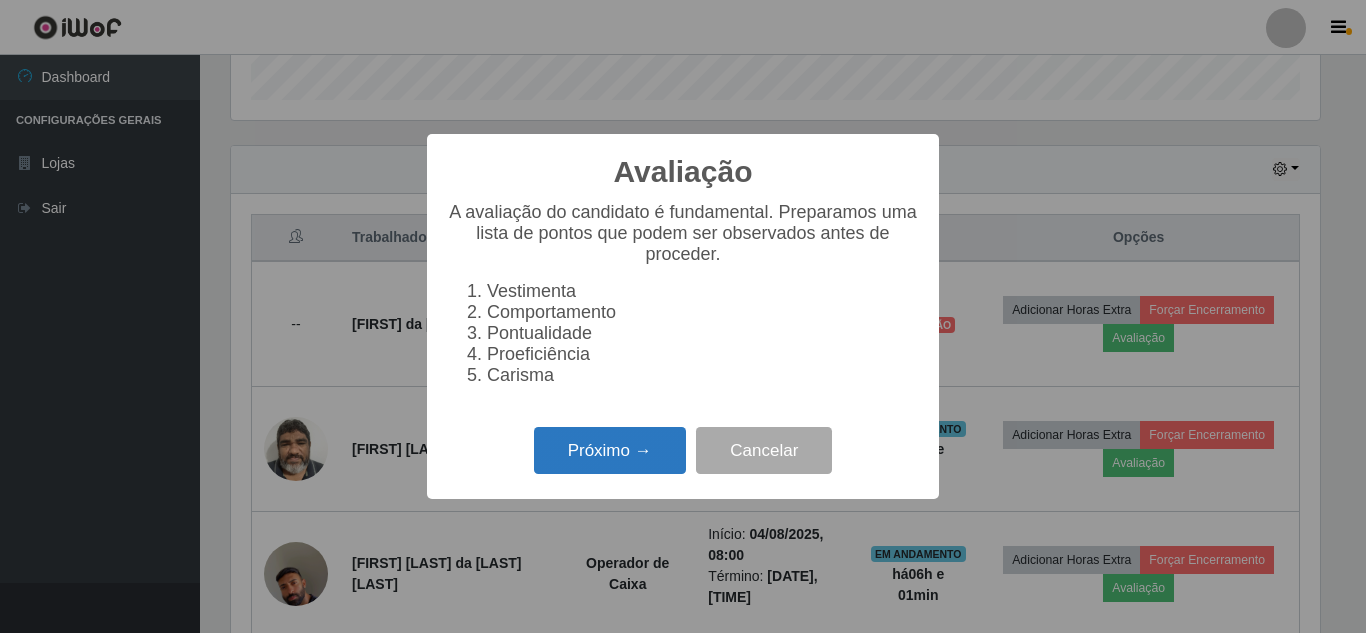 click on "Próximo →" at bounding box center (610, 450) 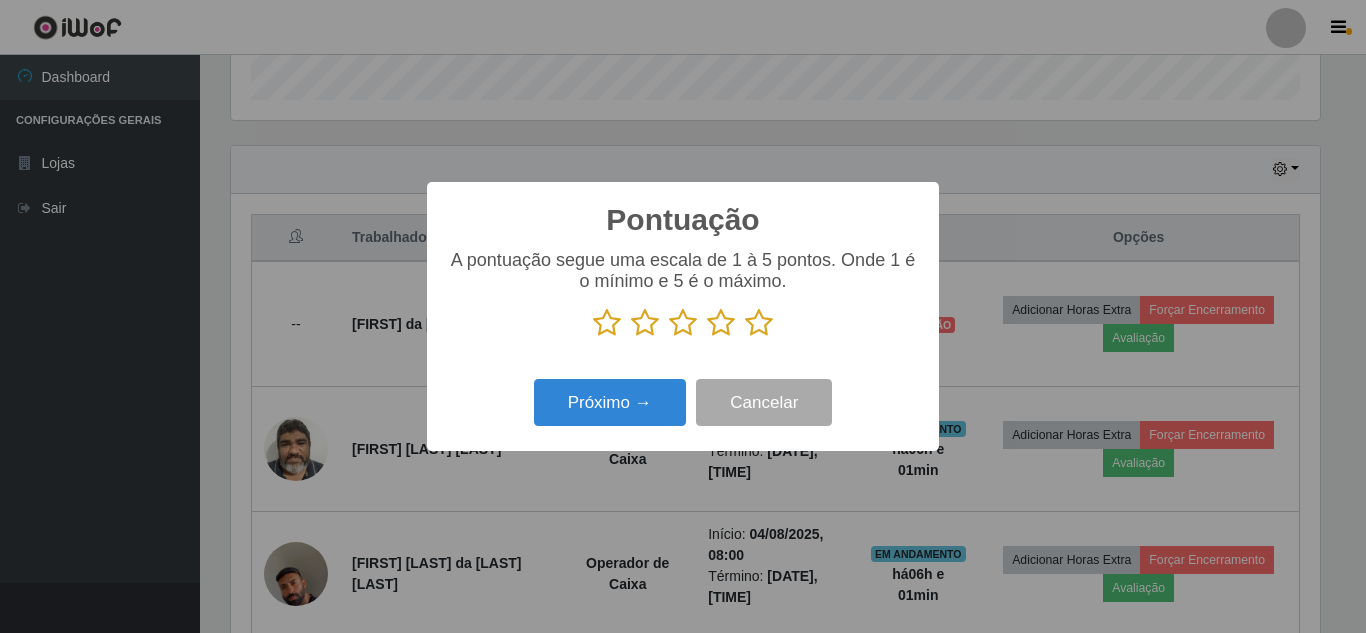 click at bounding box center (759, 323) 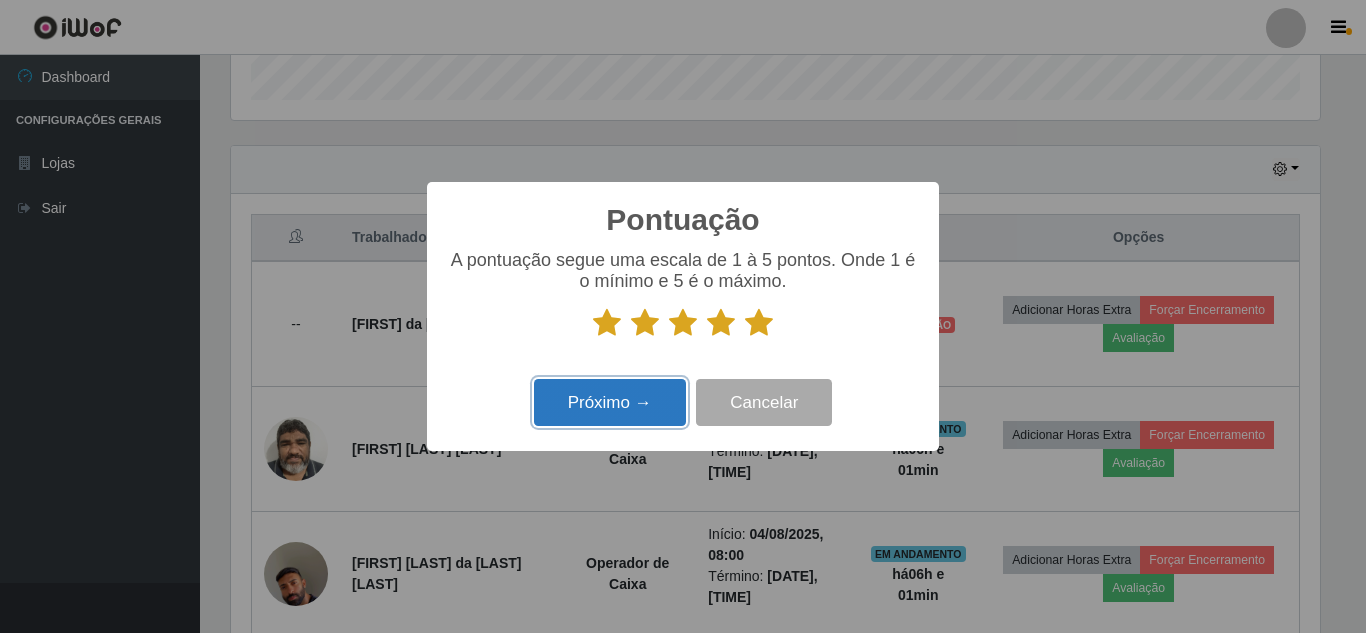 click on "Próximo →" at bounding box center (610, 402) 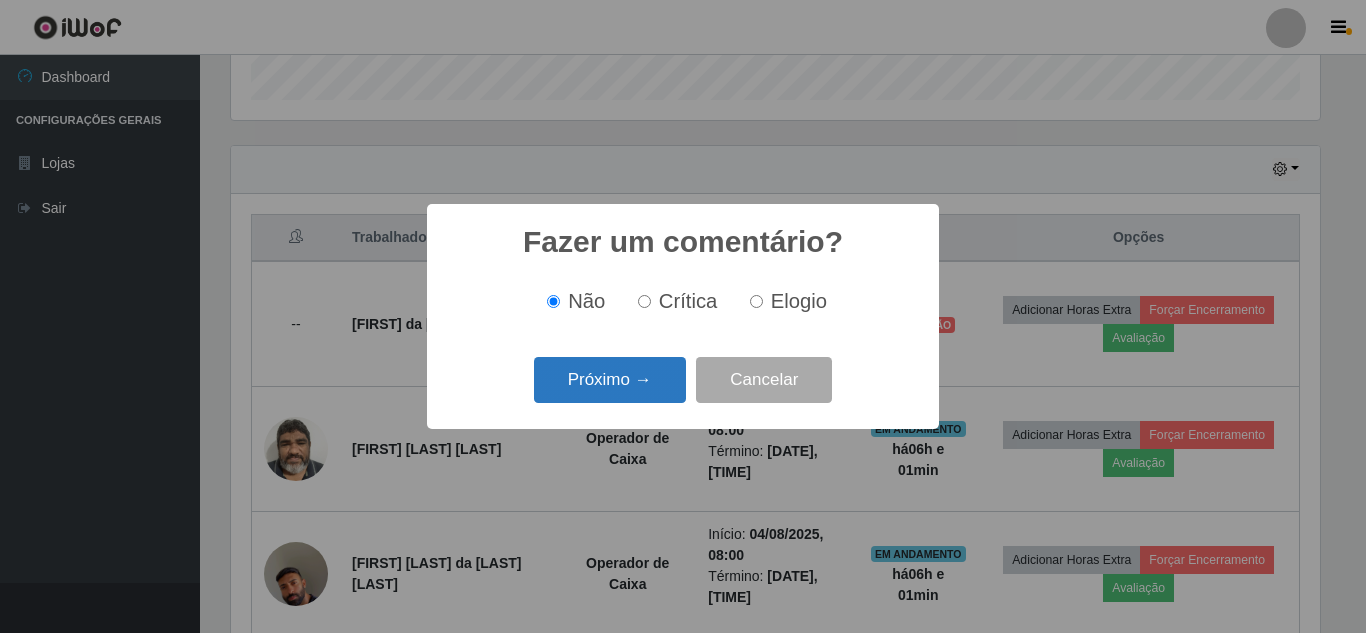 click on "Próximo →" at bounding box center (610, 380) 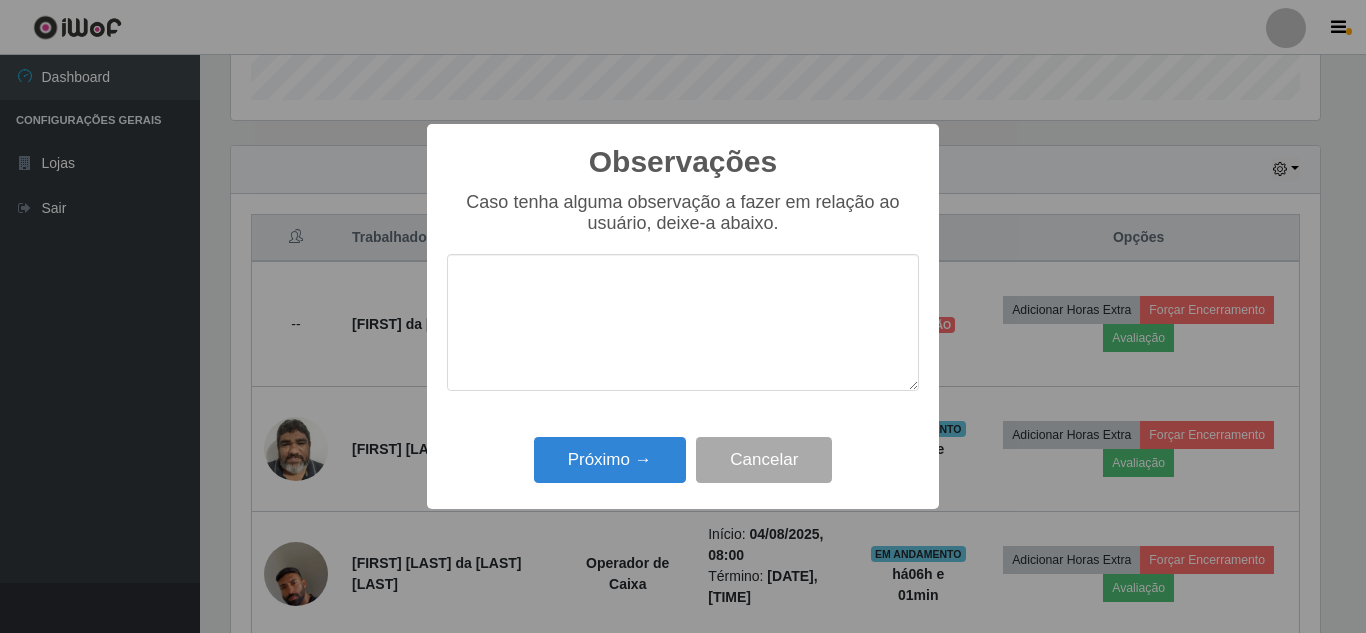 click at bounding box center [683, 322] 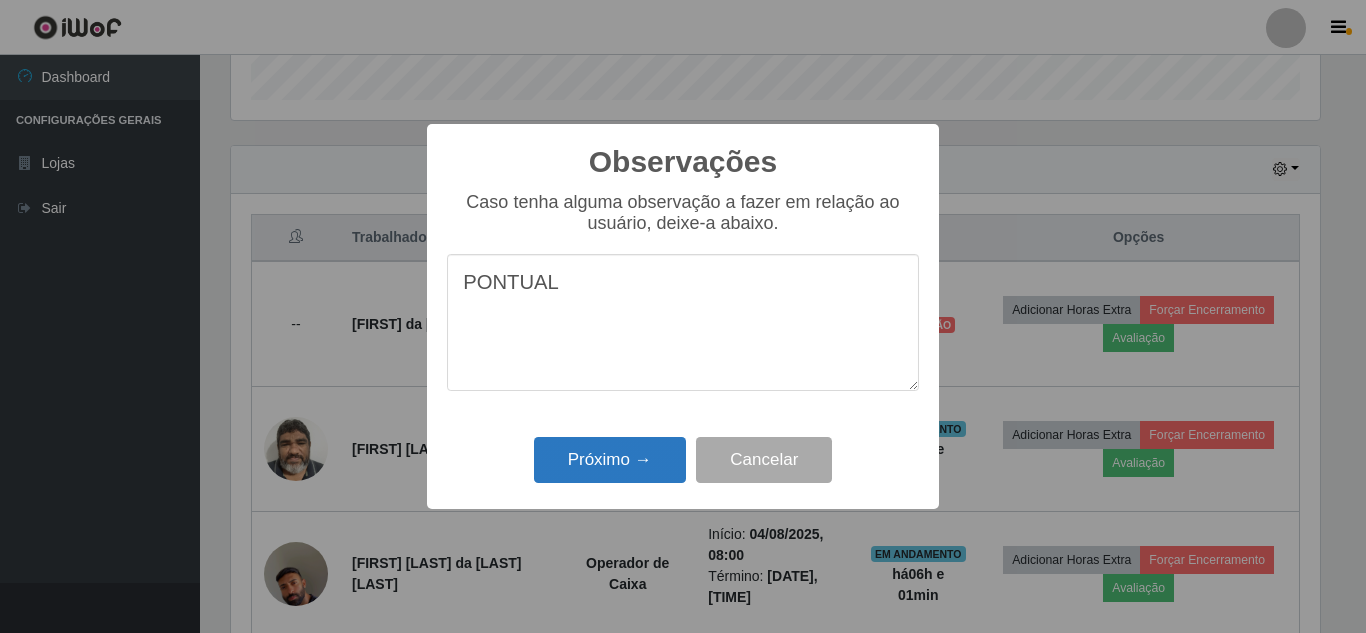 type on "PONTUAL" 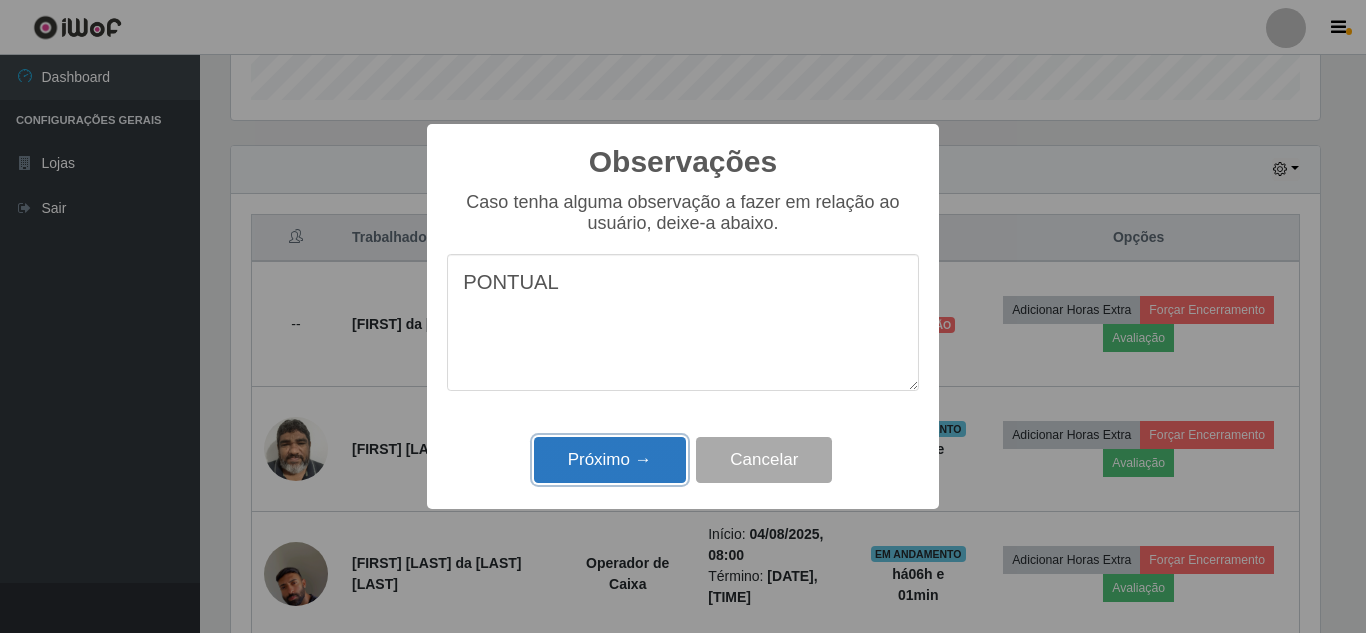 click on "Próximo →" at bounding box center [610, 460] 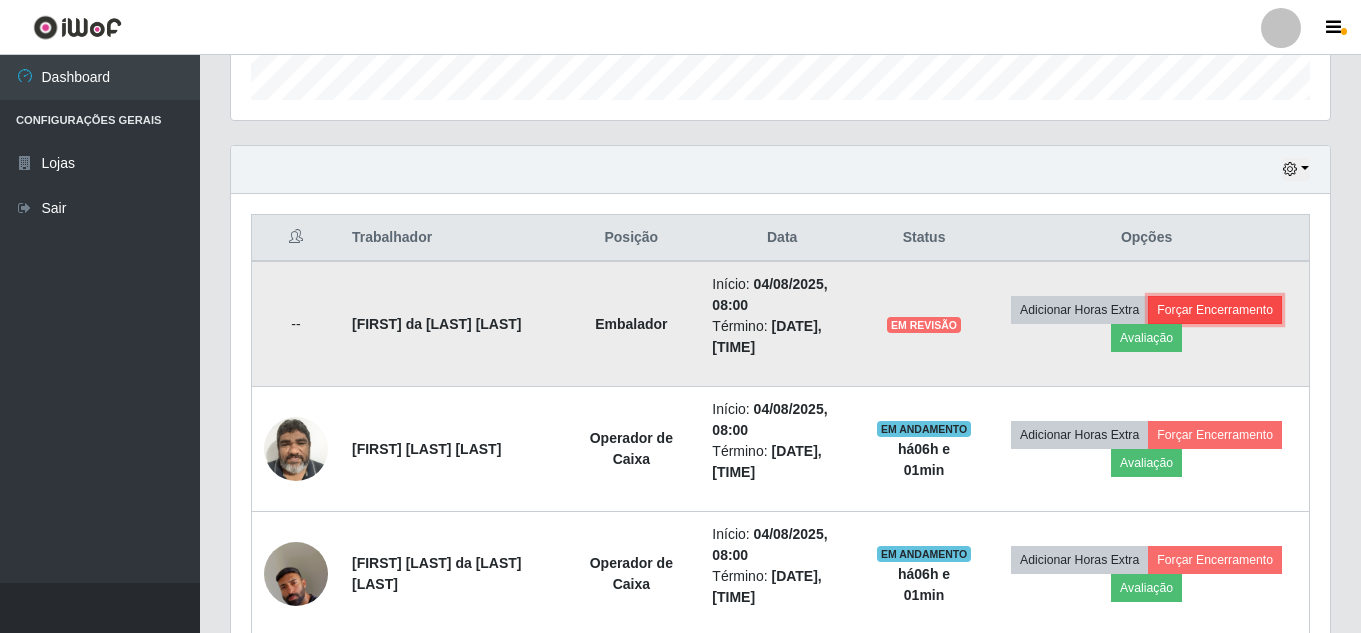 click on "Forçar Encerramento" at bounding box center [1215, 310] 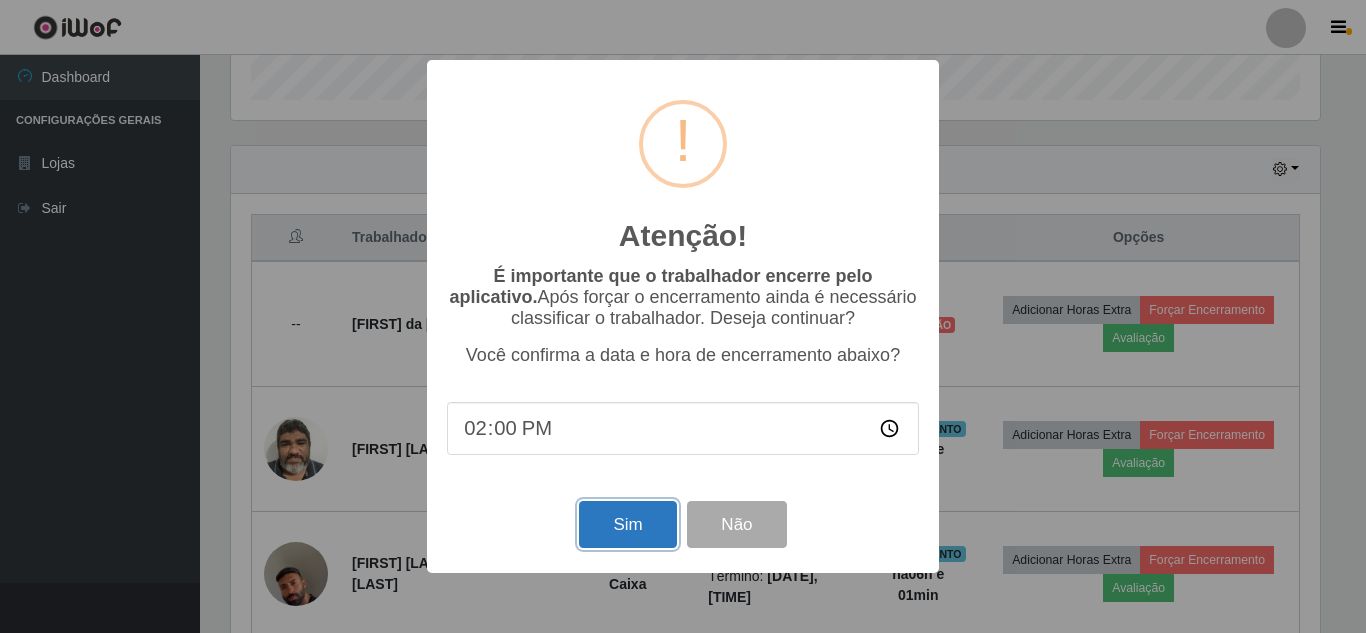 click on "Sim" at bounding box center (627, 524) 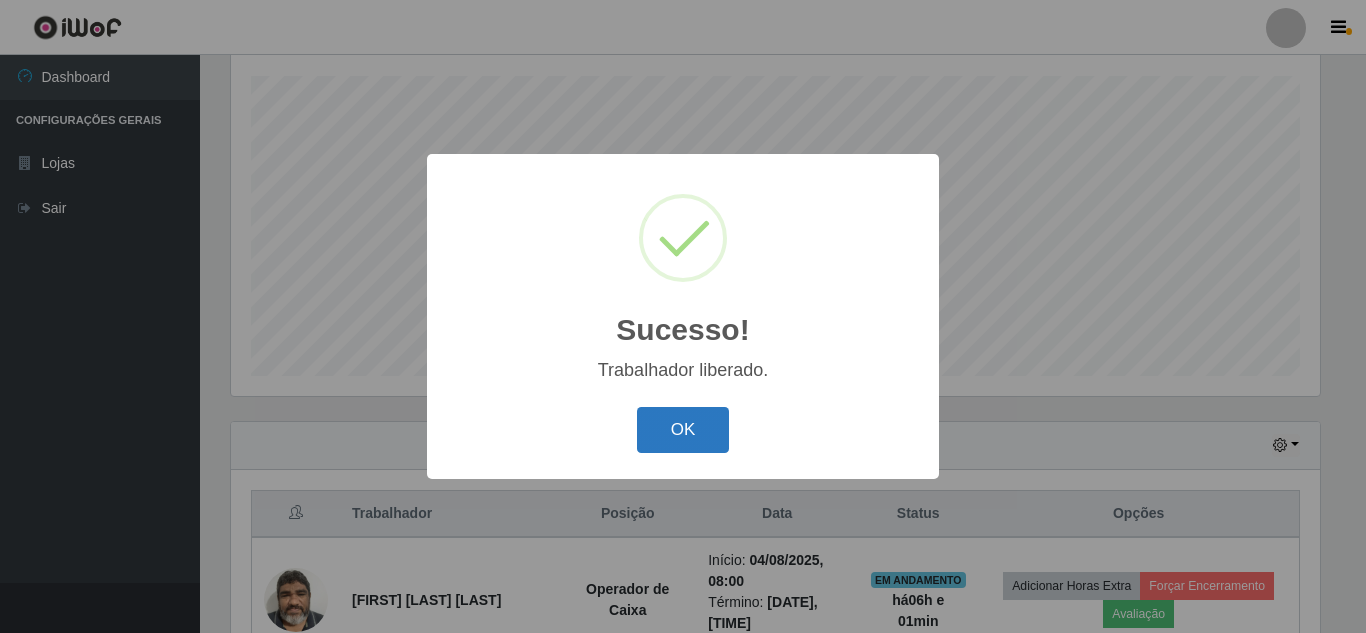 click on "OK" at bounding box center [683, 430] 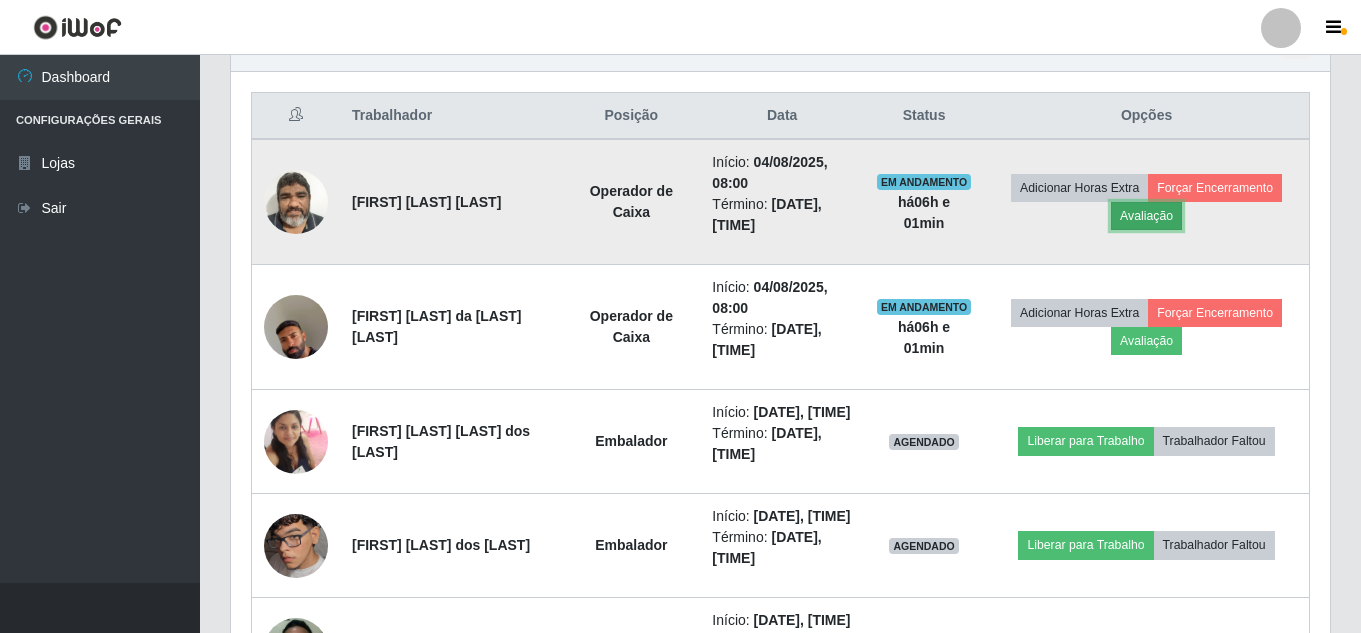 click on "Avaliação" at bounding box center (1146, 216) 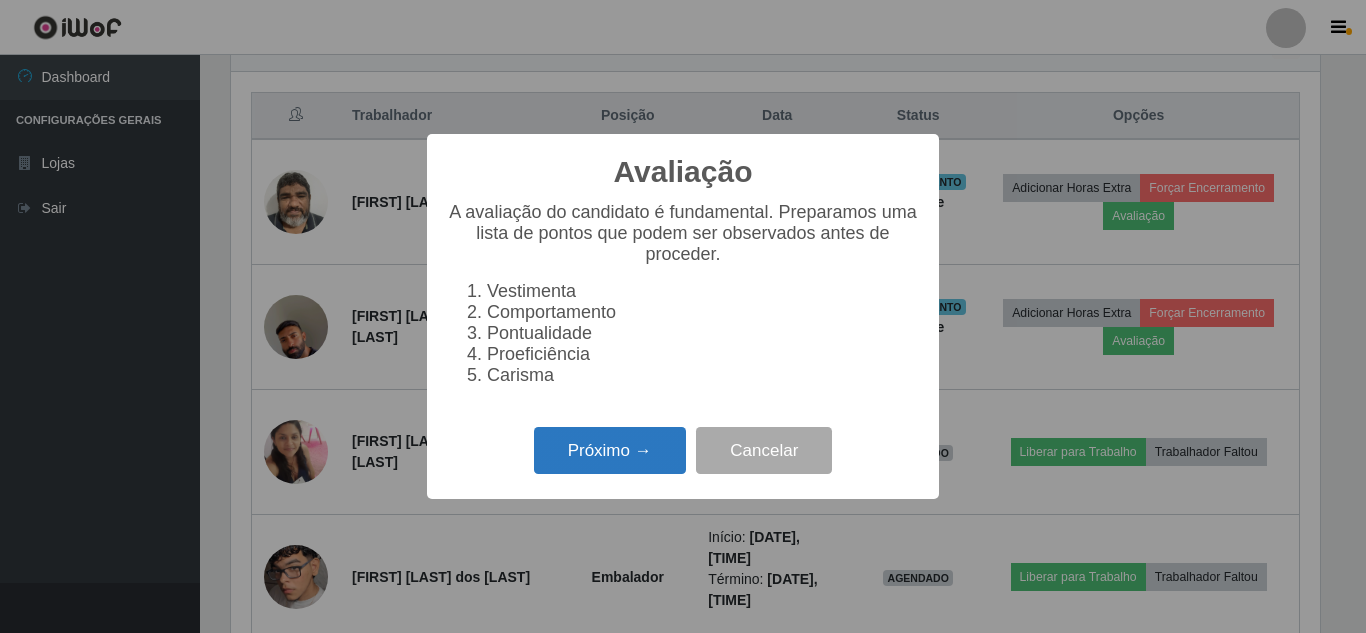 click on "Próximo →" at bounding box center (610, 450) 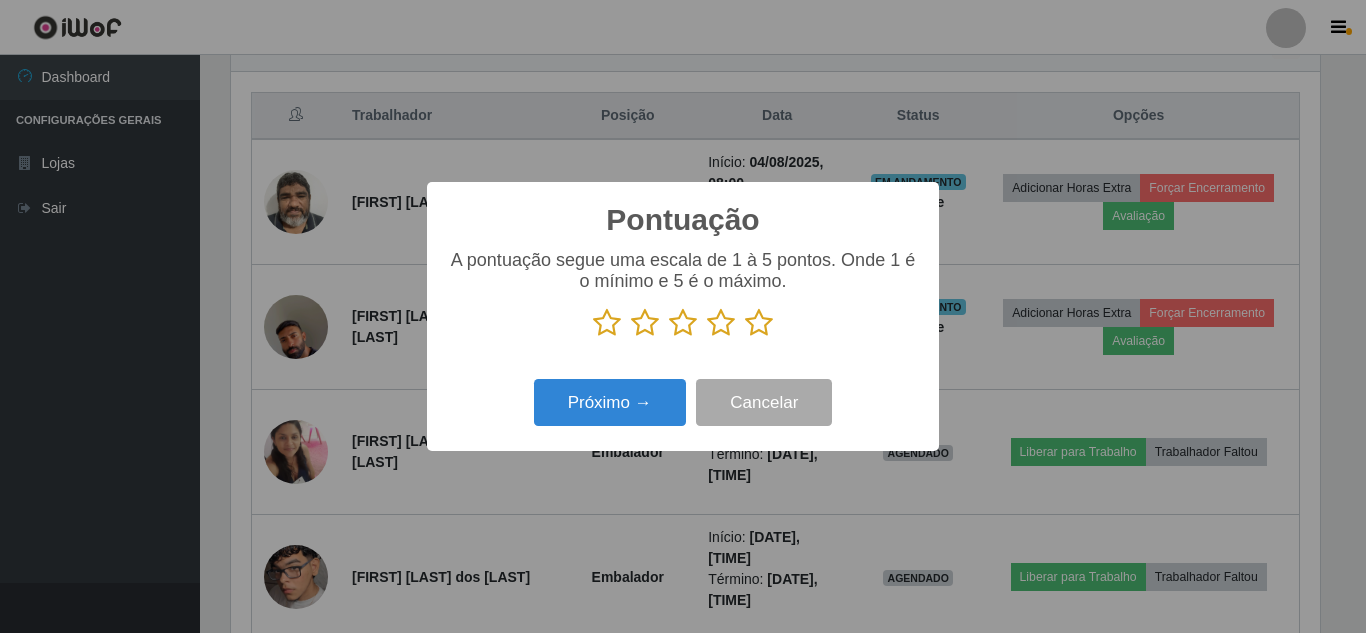 click at bounding box center [759, 323] 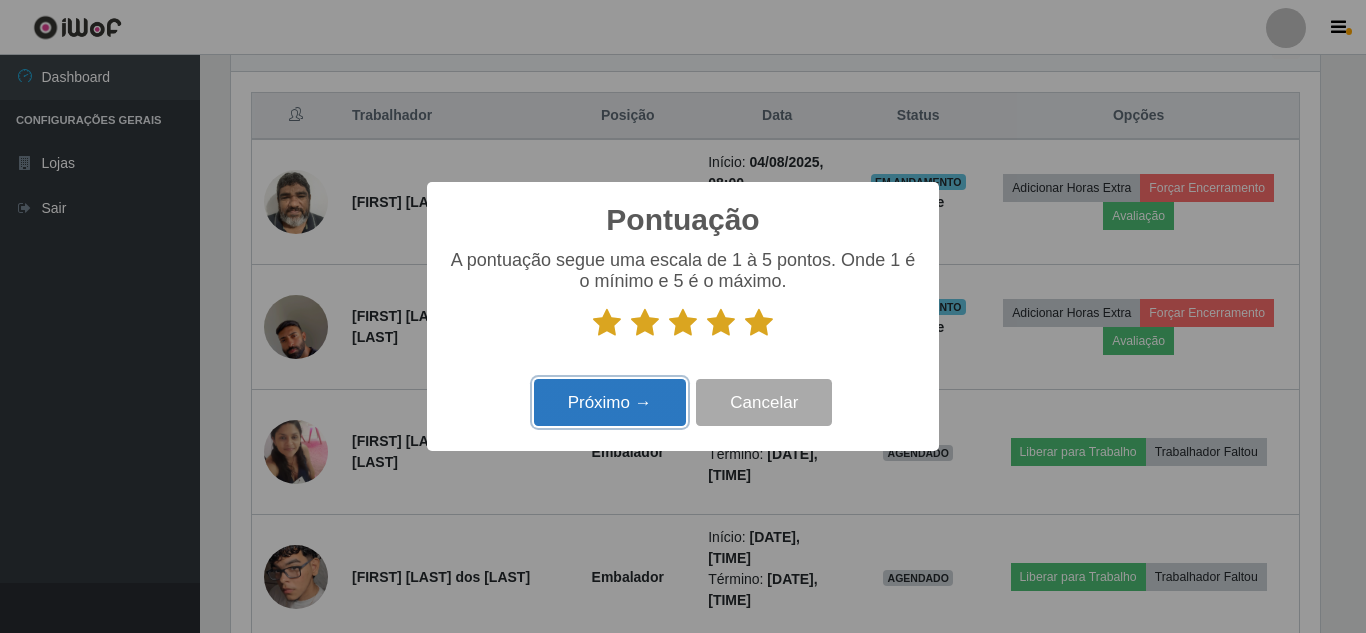 click on "Próximo →" at bounding box center (610, 402) 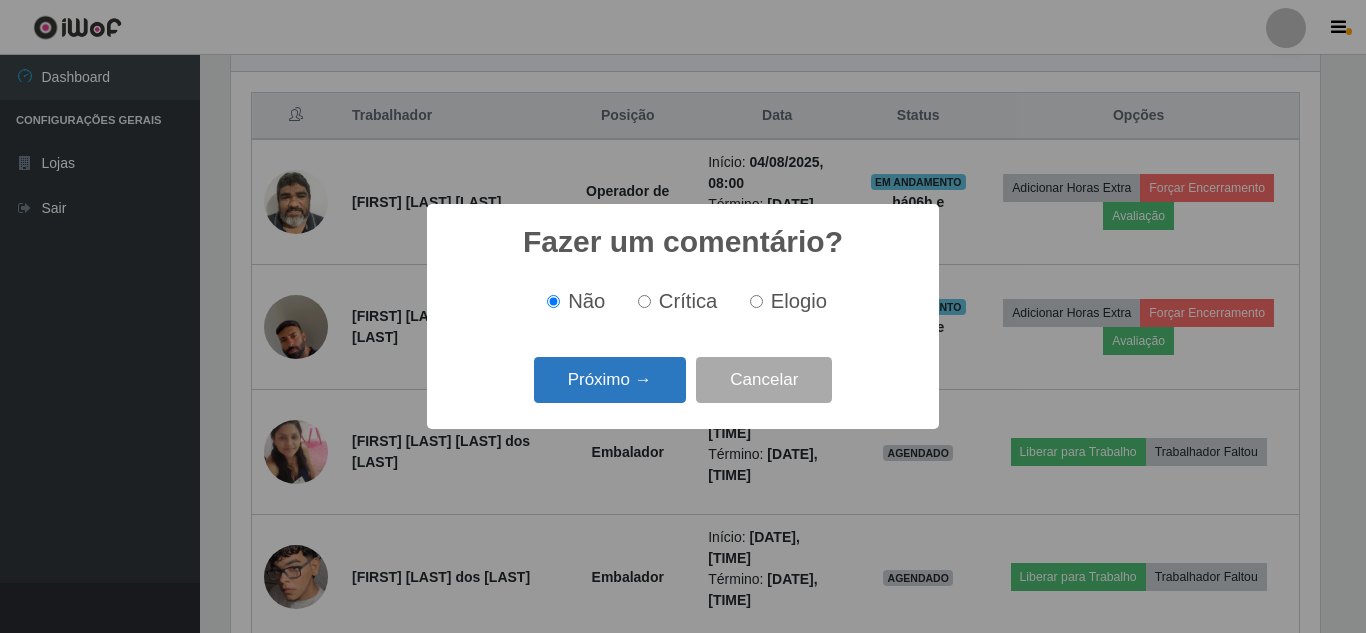 click on "Próximo →" at bounding box center (610, 380) 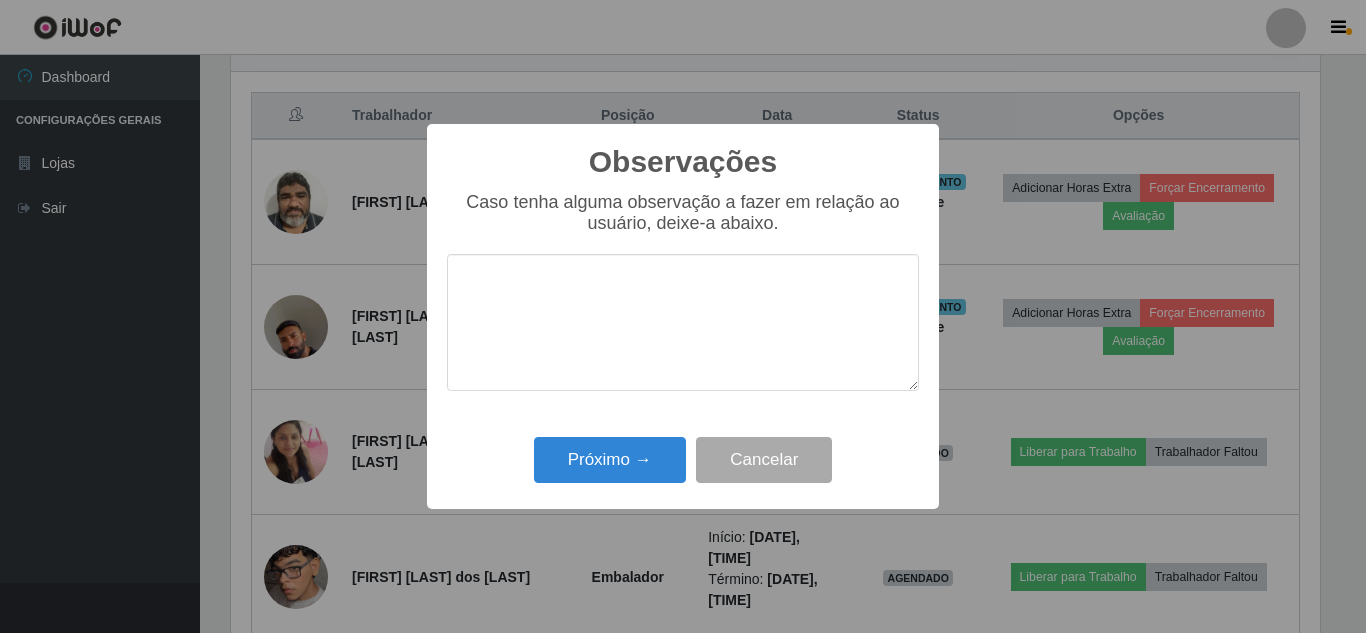 click at bounding box center (683, 322) 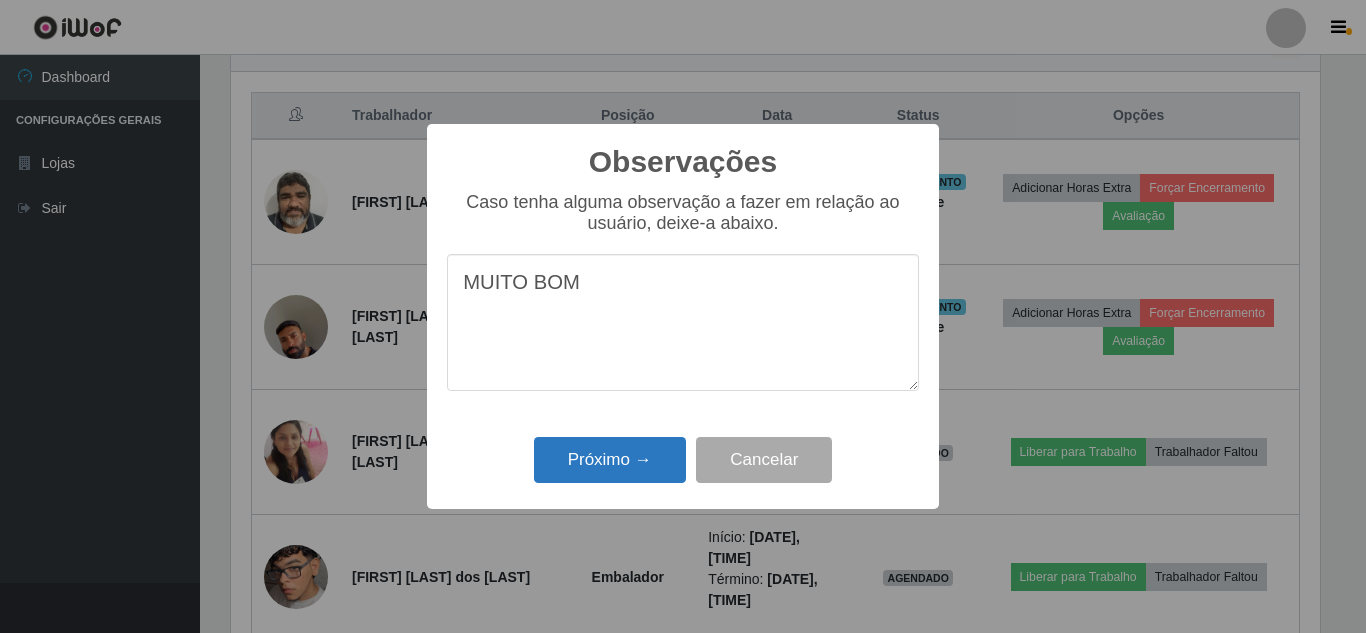 type on "MUITO BOM" 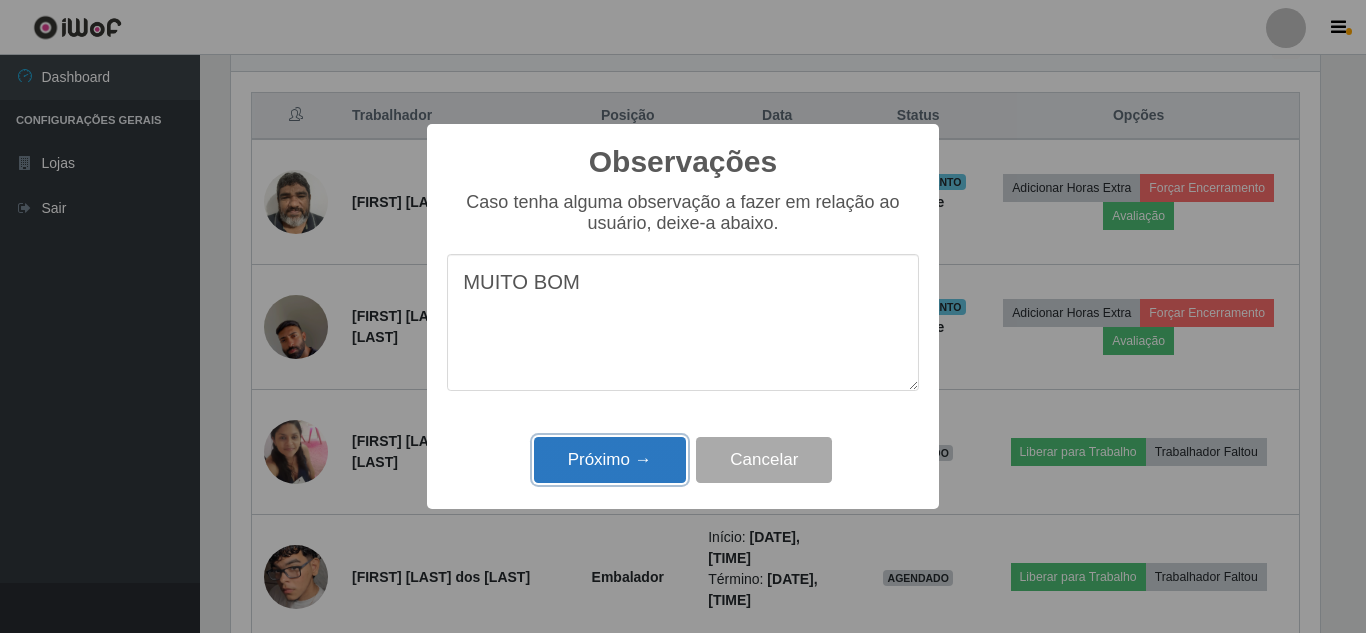 click on "Próximo →" at bounding box center (610, 460) 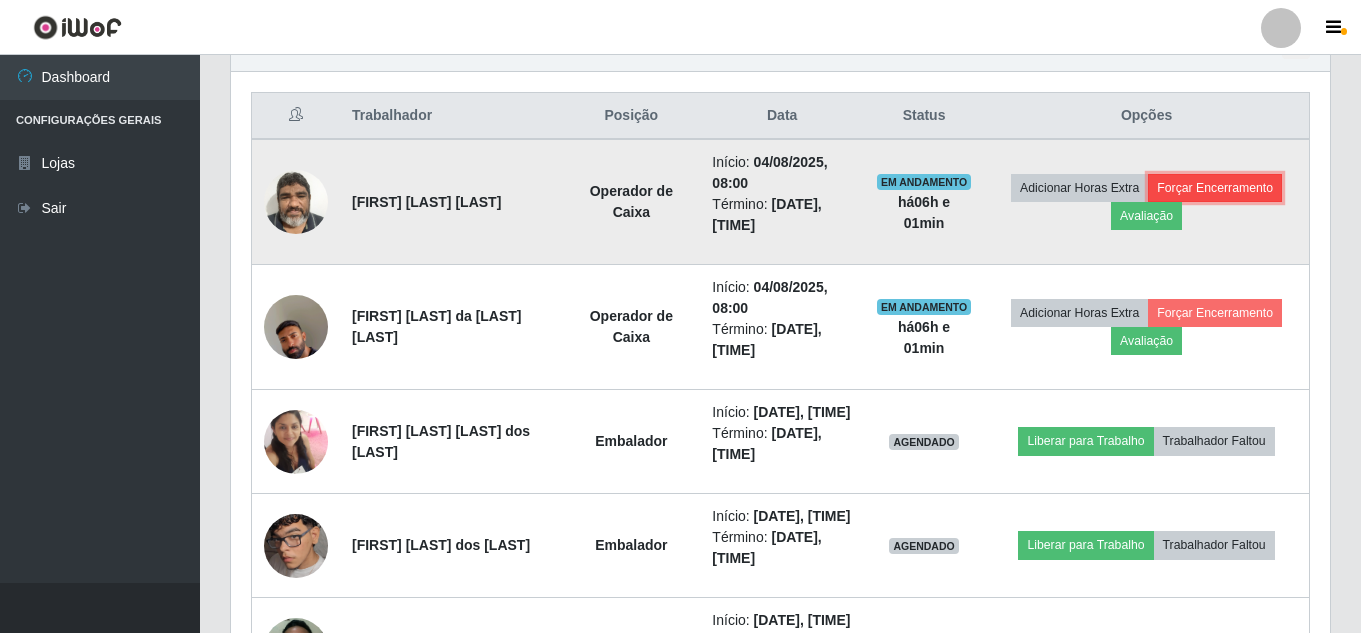 click on "Forçar Encerramento" at bounding box center [1215, 188] 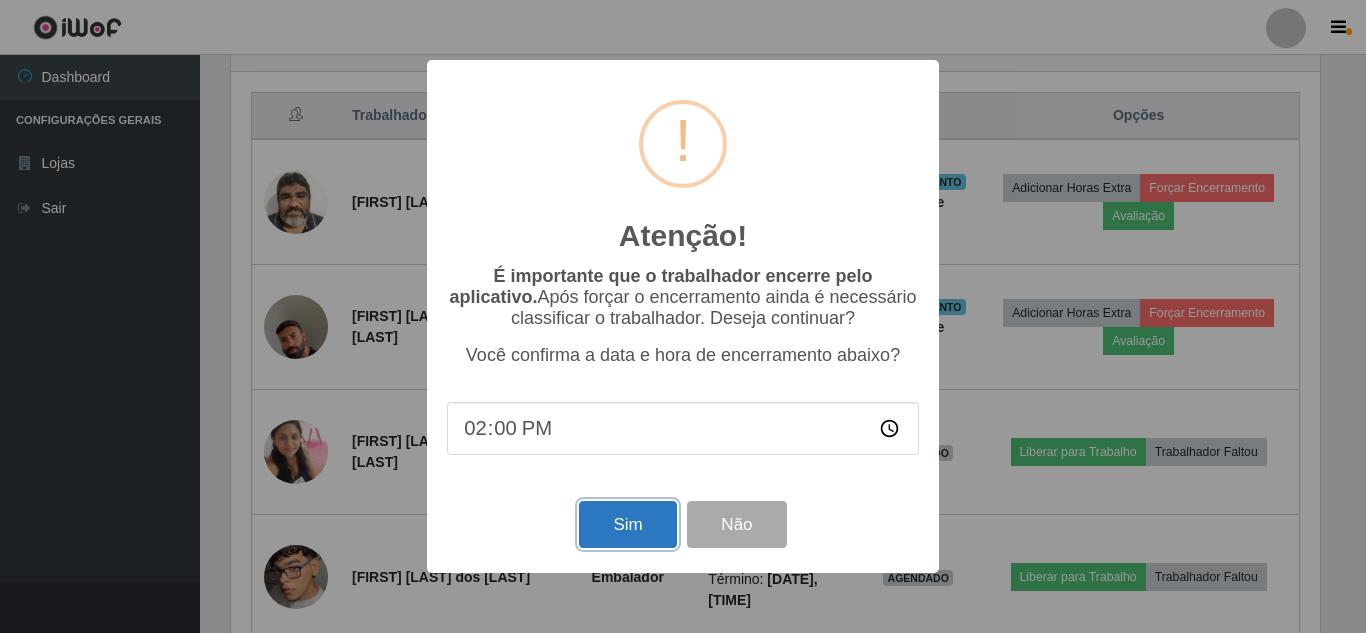 click on "Sim" at bounding box center (627, 524) 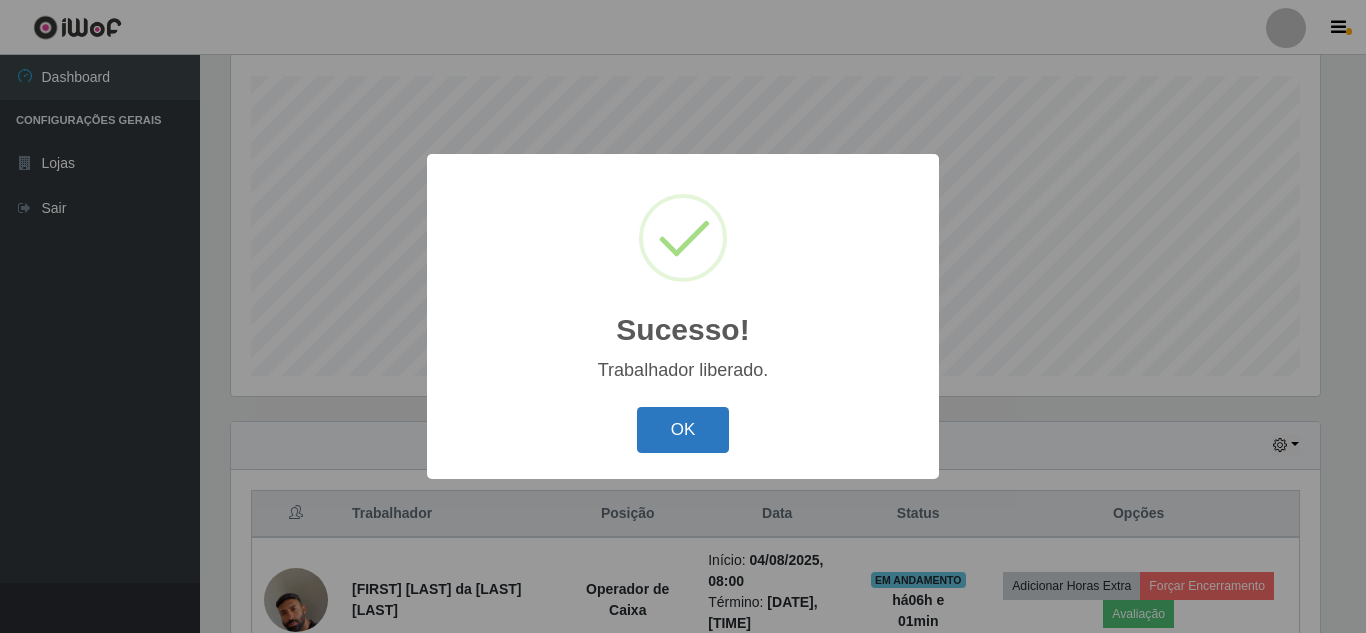 click on "OK" at bounding box center [683, 430] 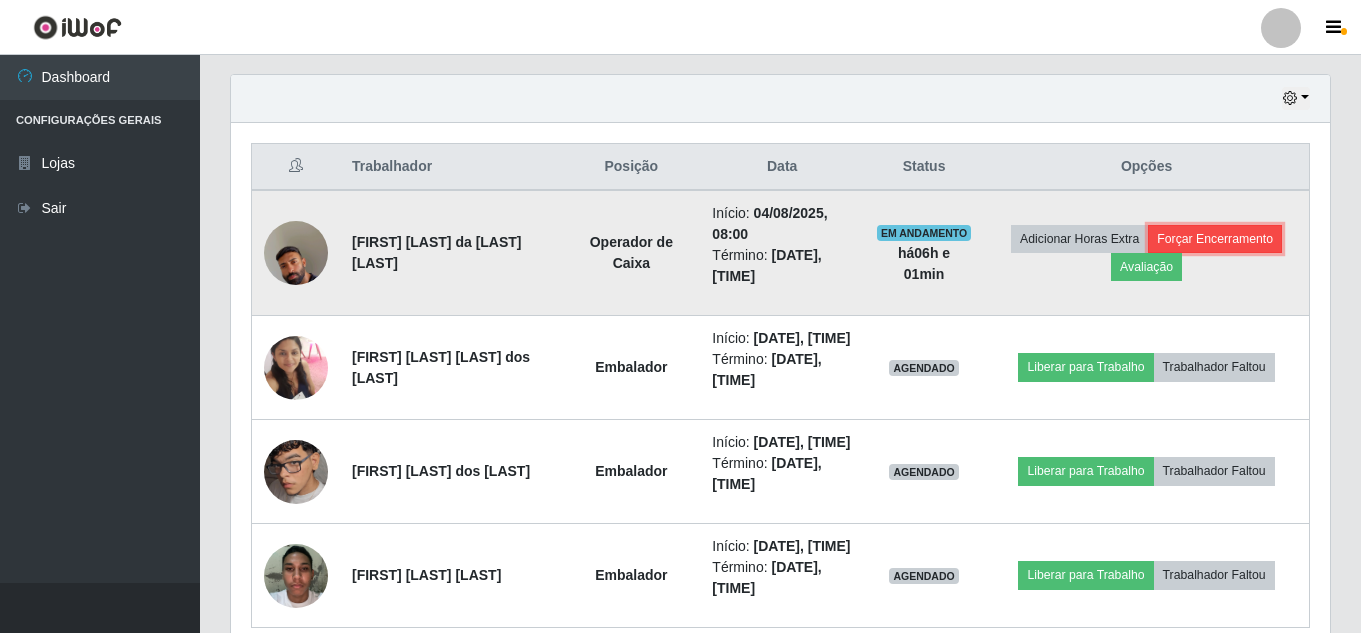 click on "Forçar Encerramento" at bounding box center (1215, 239) 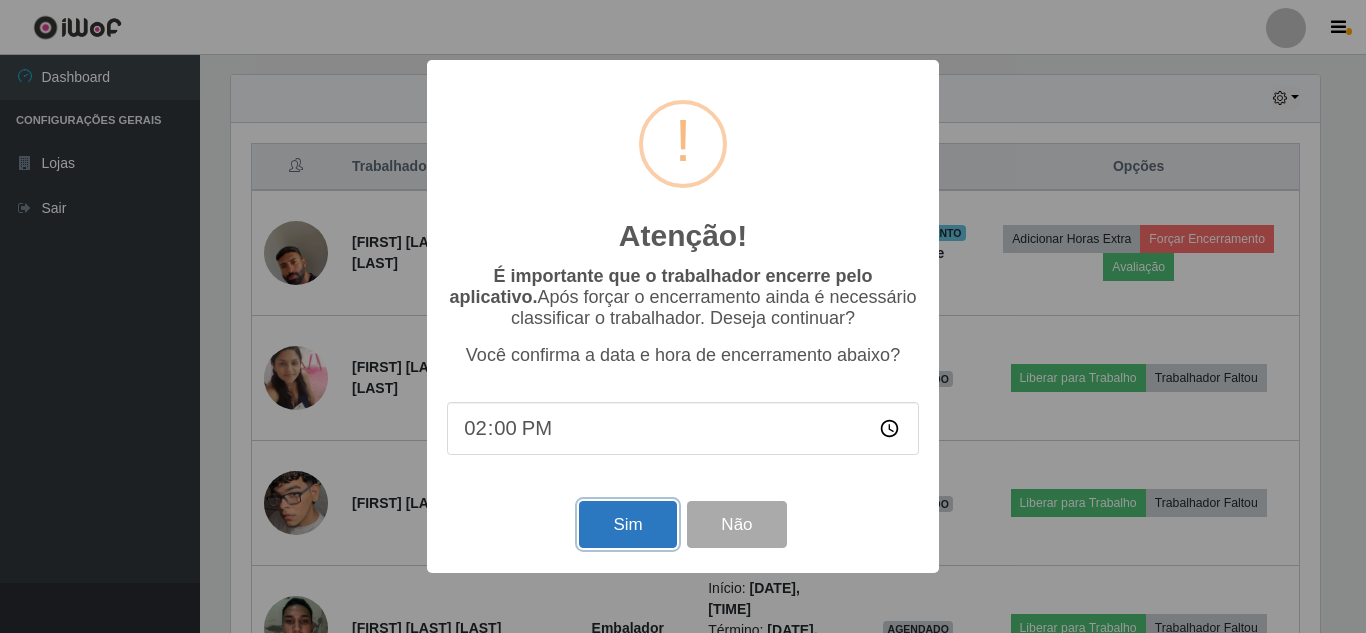 click on "Sim" at bounding box center (627, 524) 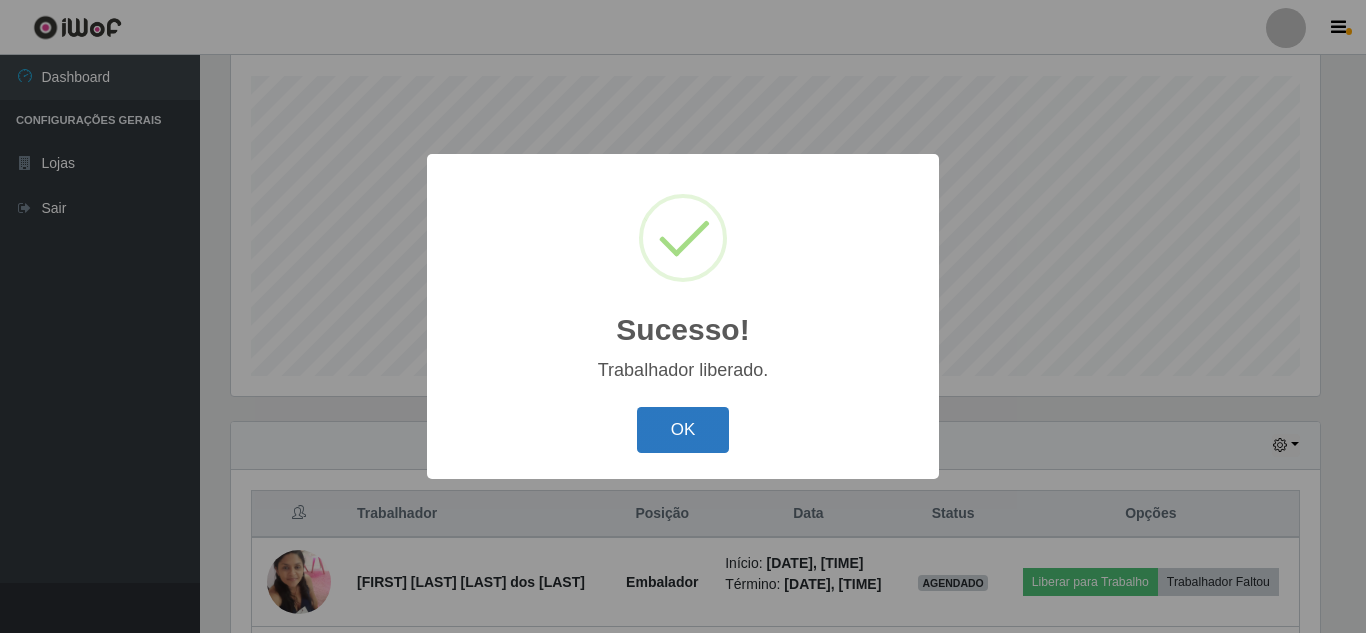 click on "OK" at bounding box center (683, 430) 